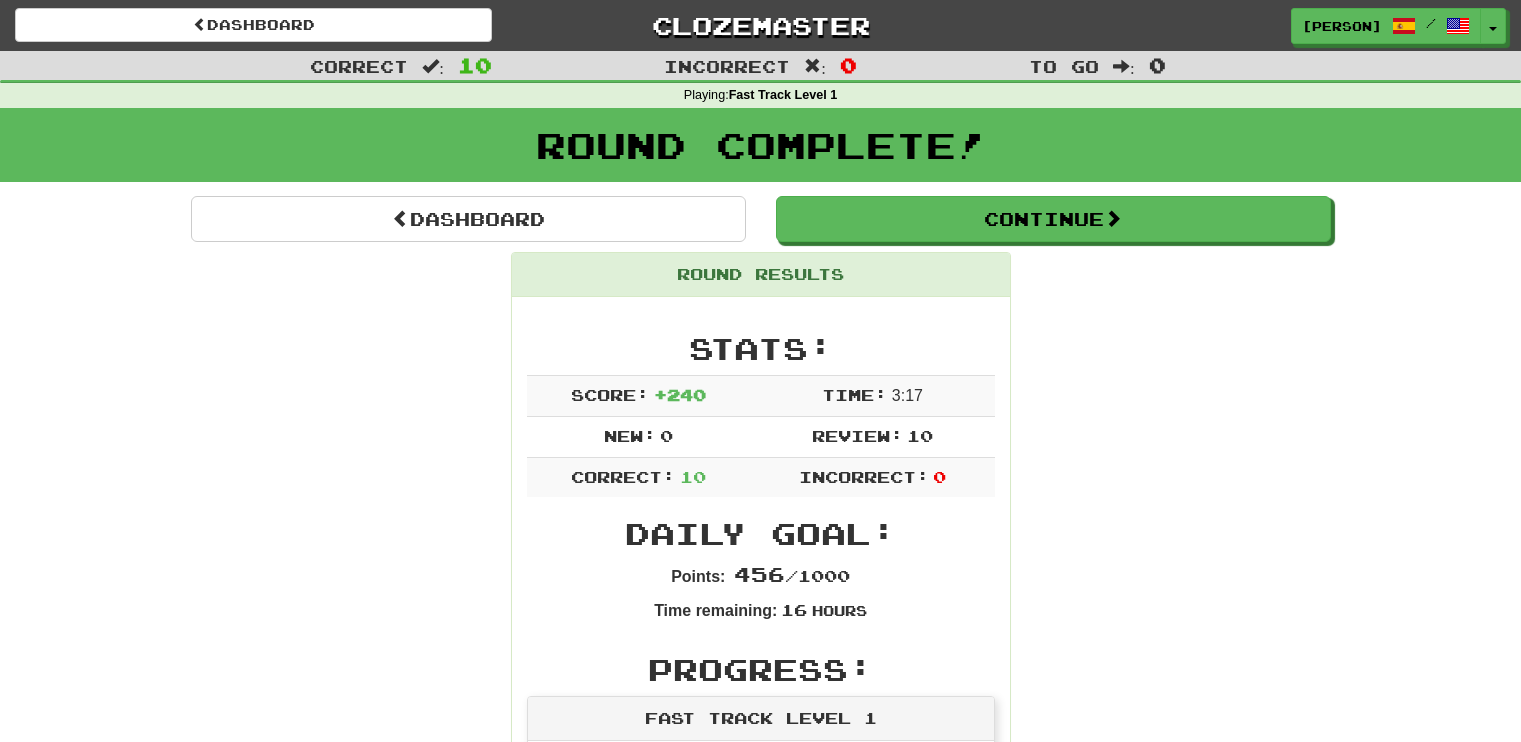 scroll, scrollTop: 0, scrollLeft: 0, axis: both 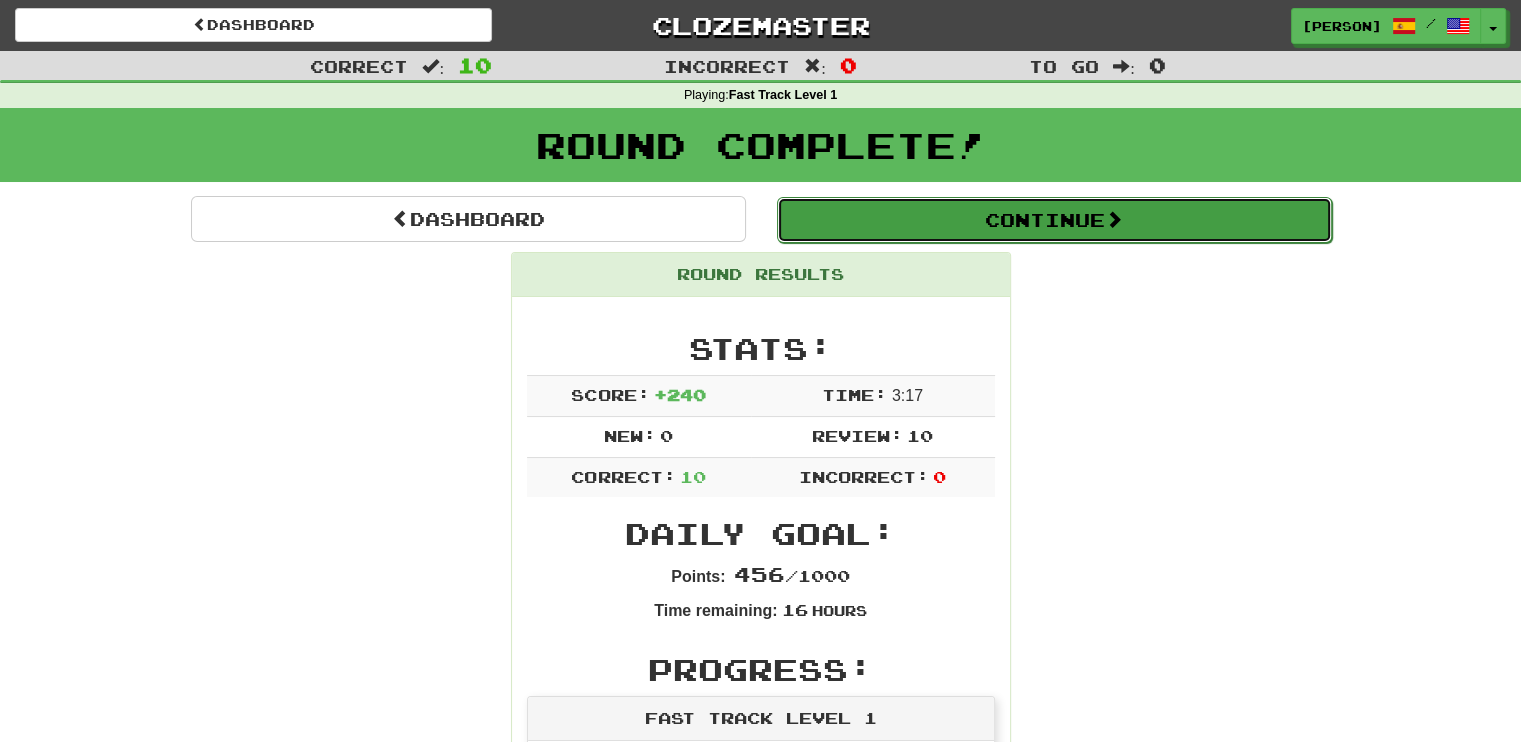 click at bounding box center [1114, 219] 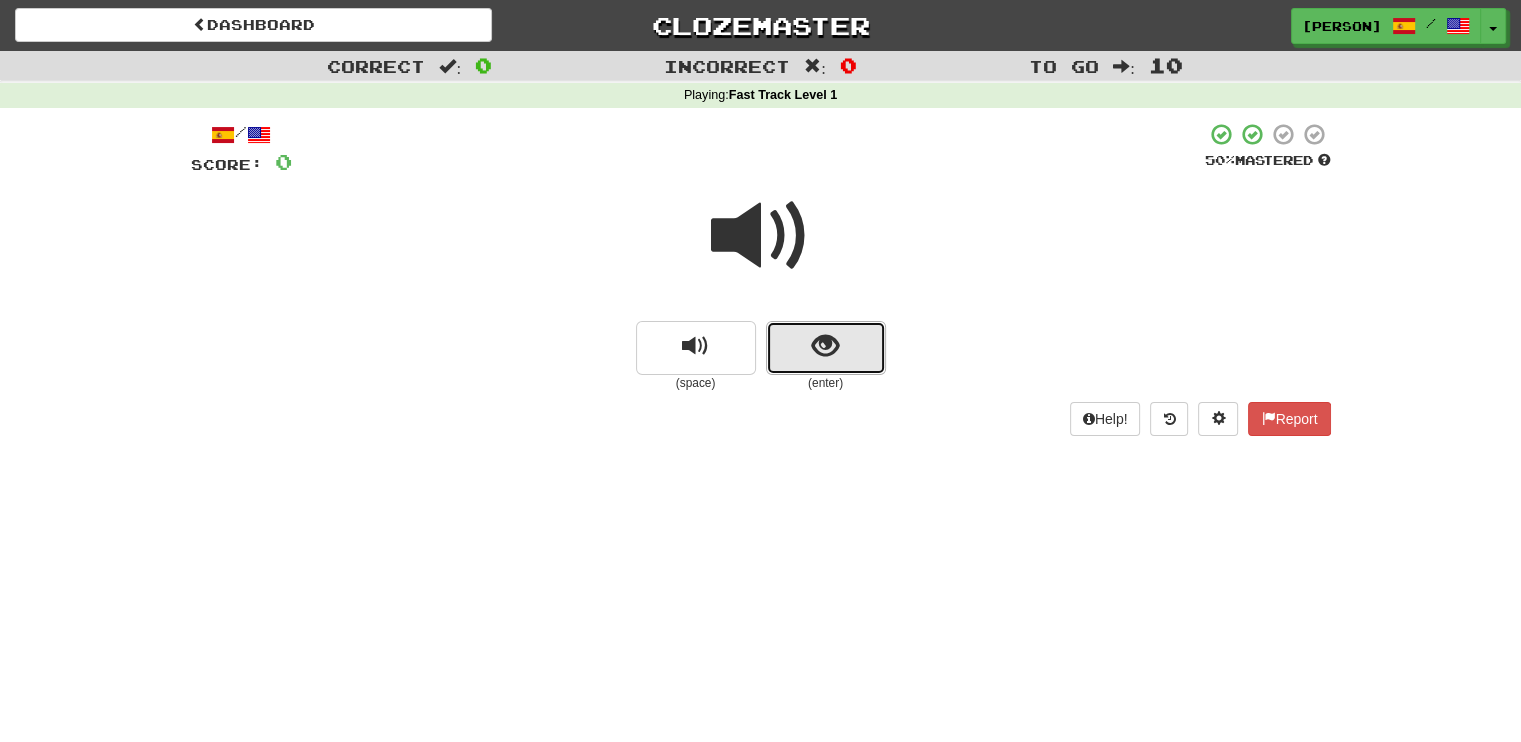click at bounding box center [826, 348] 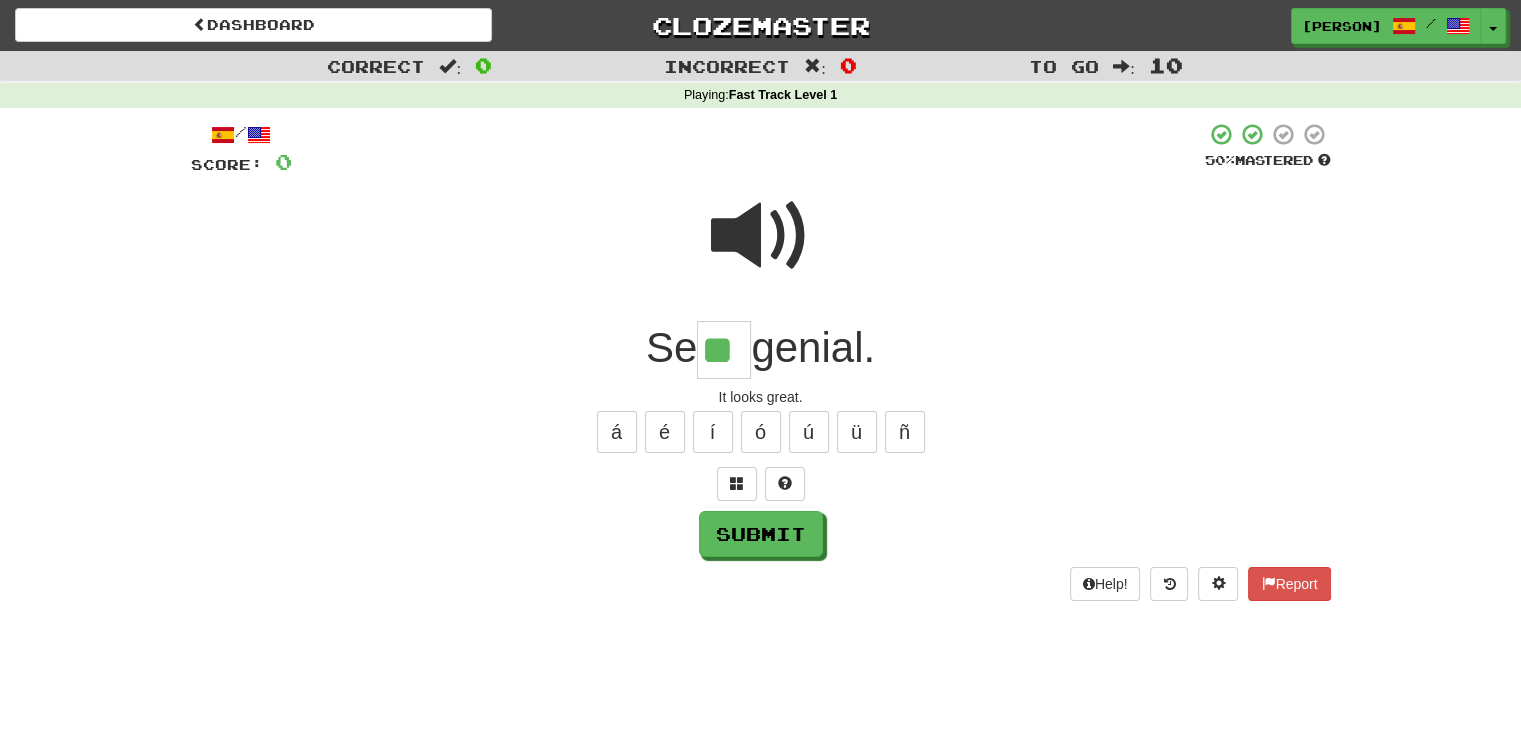 type on "**" 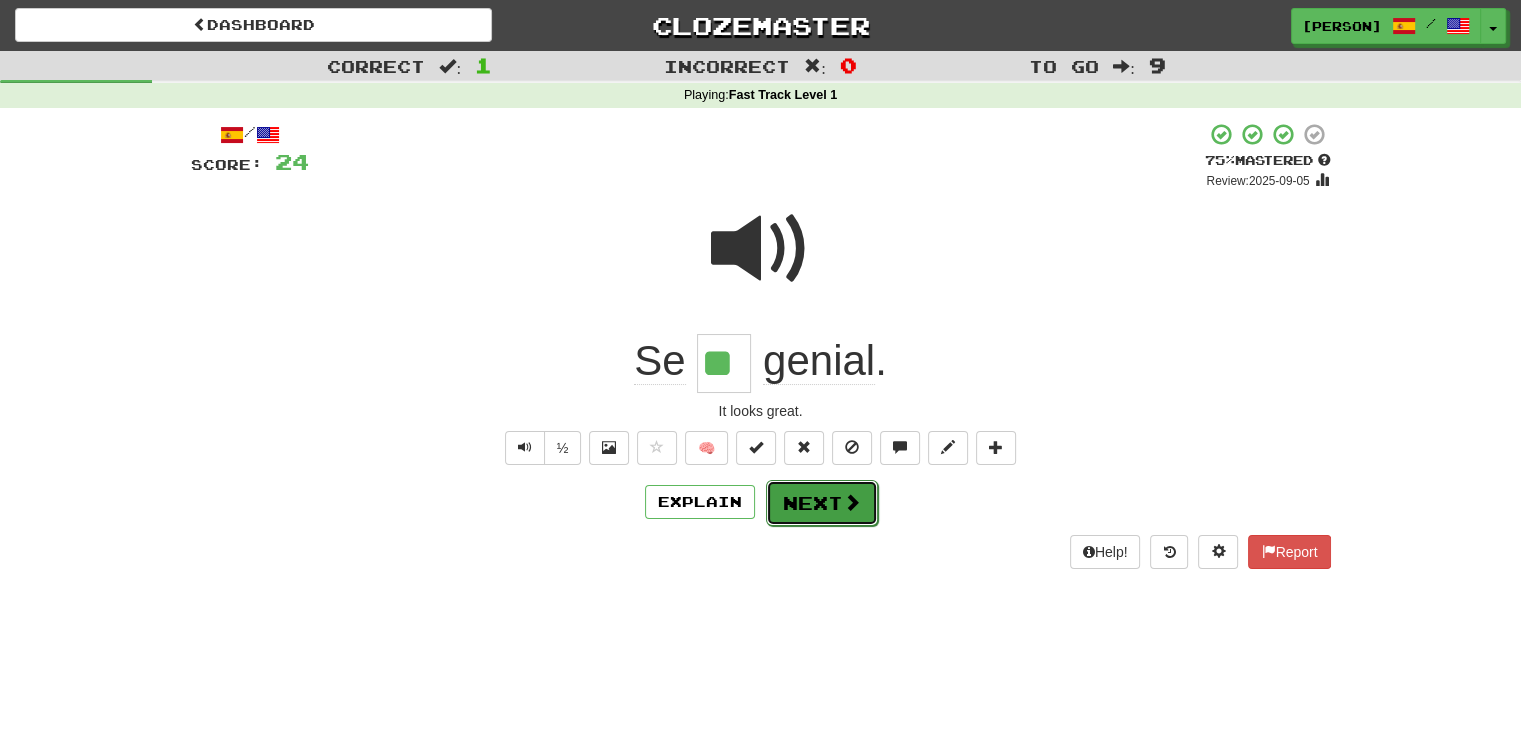click on "Next" at bounding box center [822, 503] 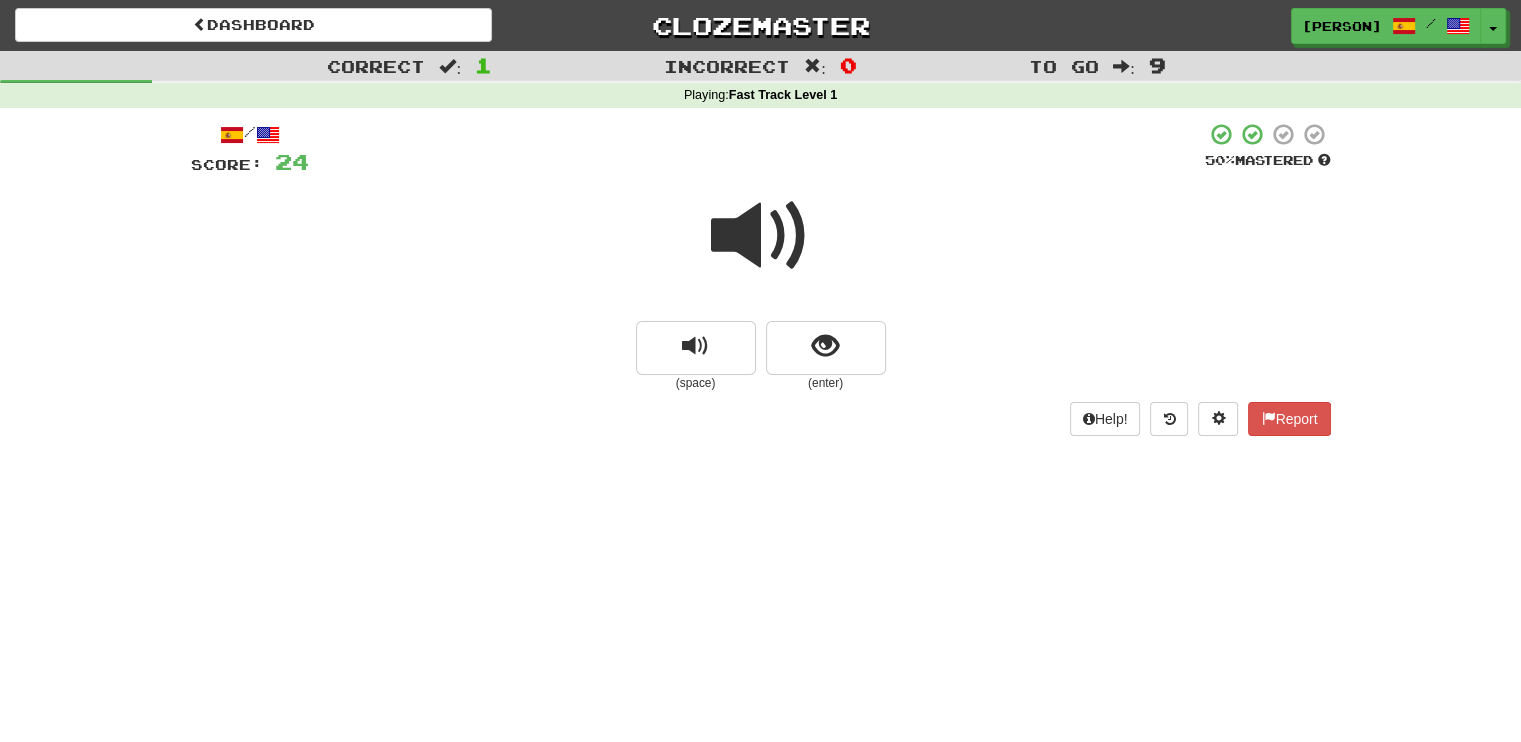 click at bounding box center (761, 236) 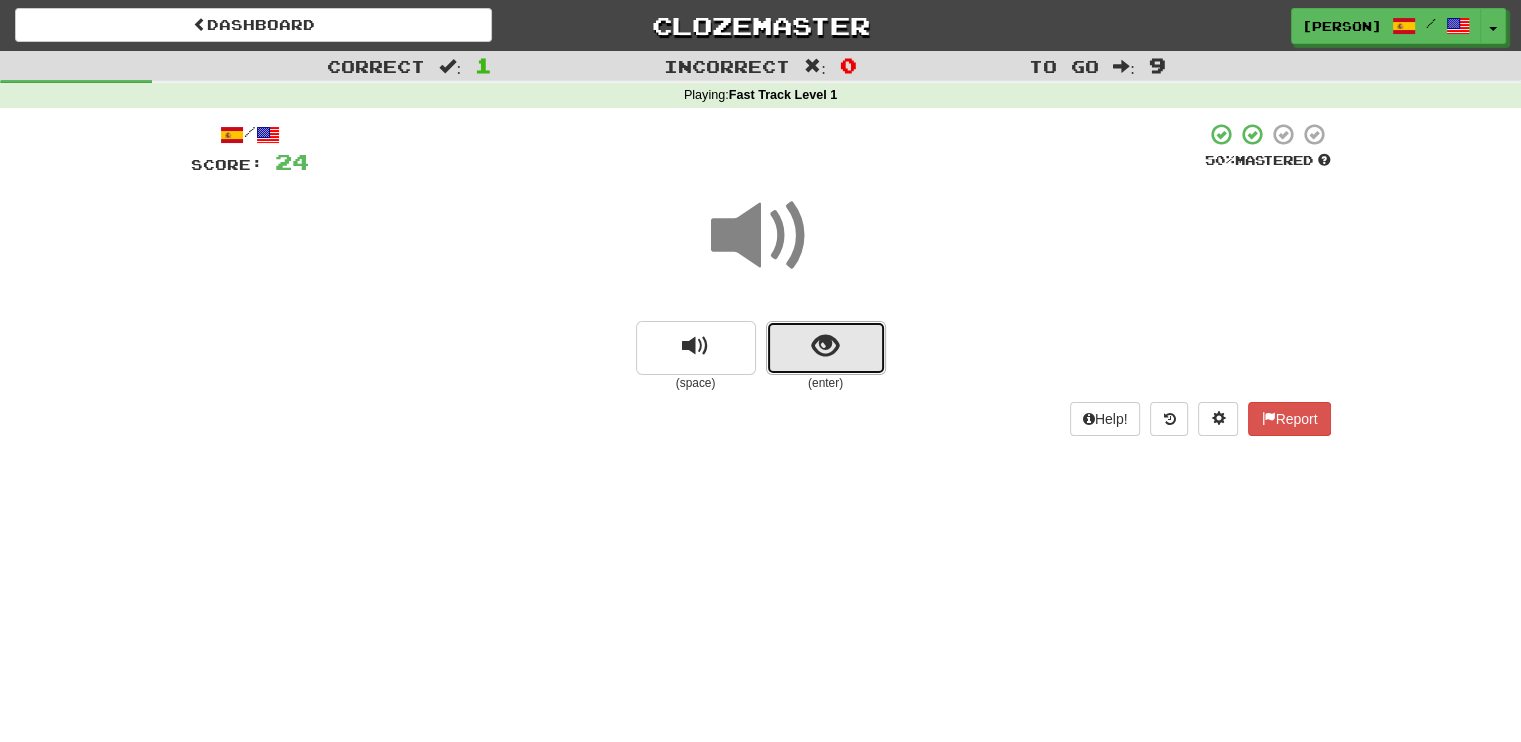 click at bounding box center [826, 348] 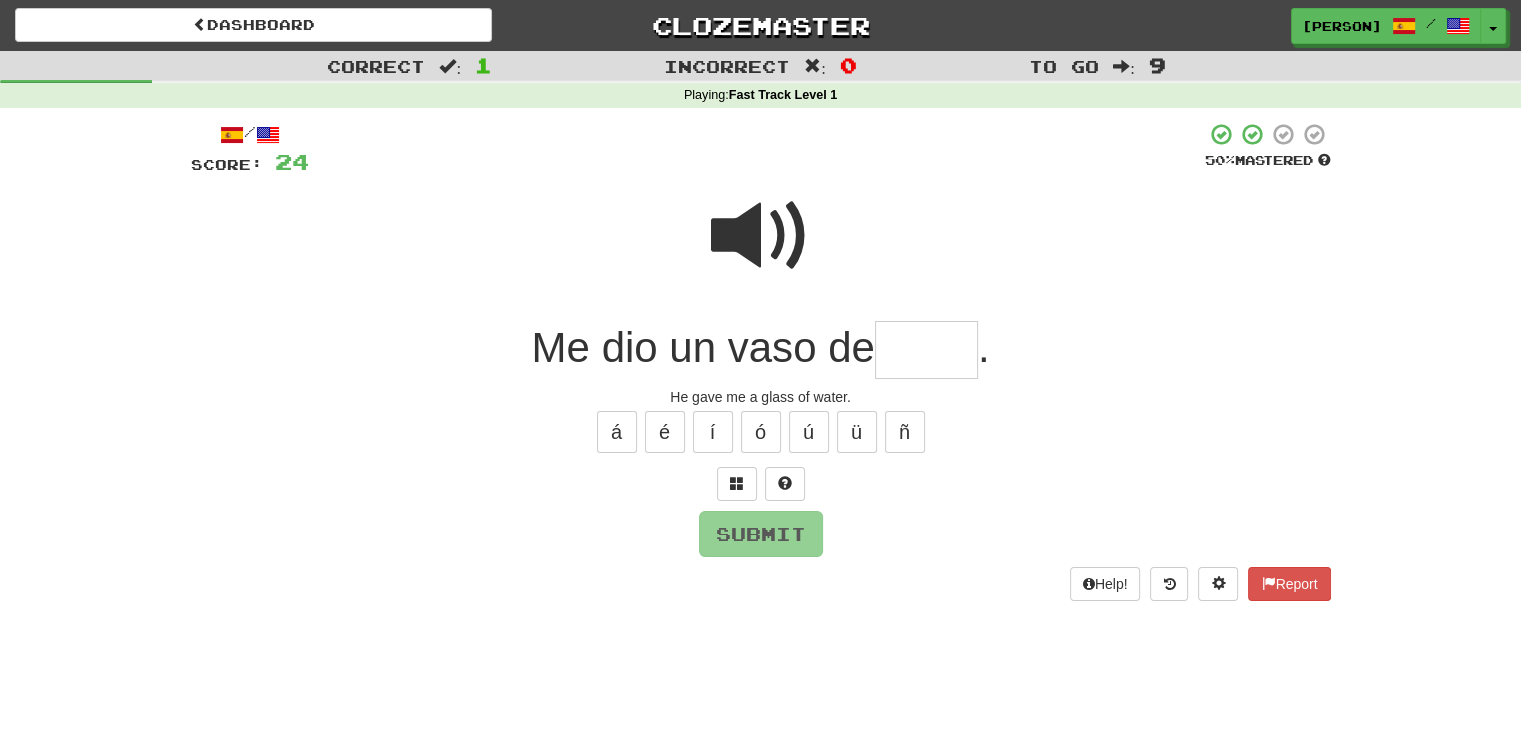 click at bounding box center (926, 350) 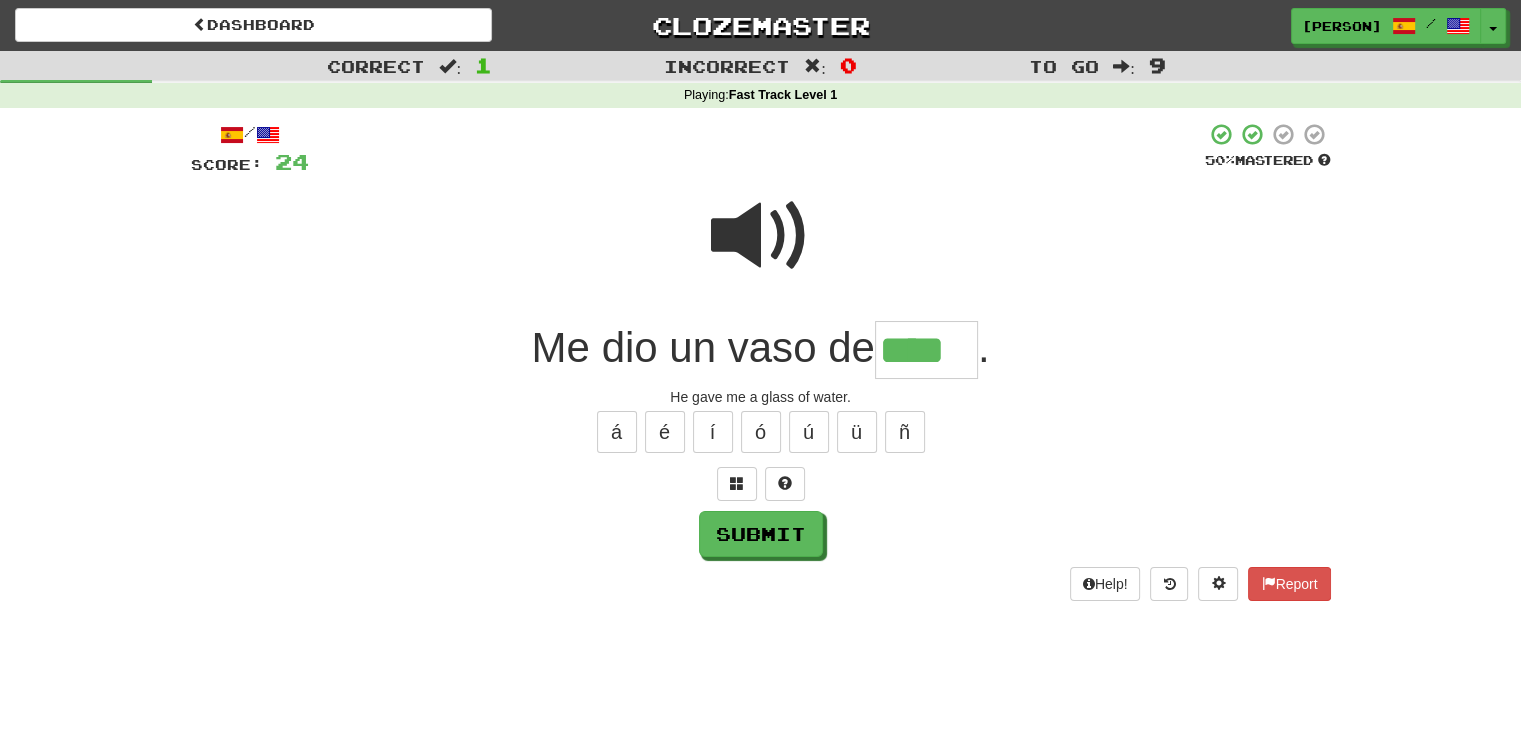type on "****" 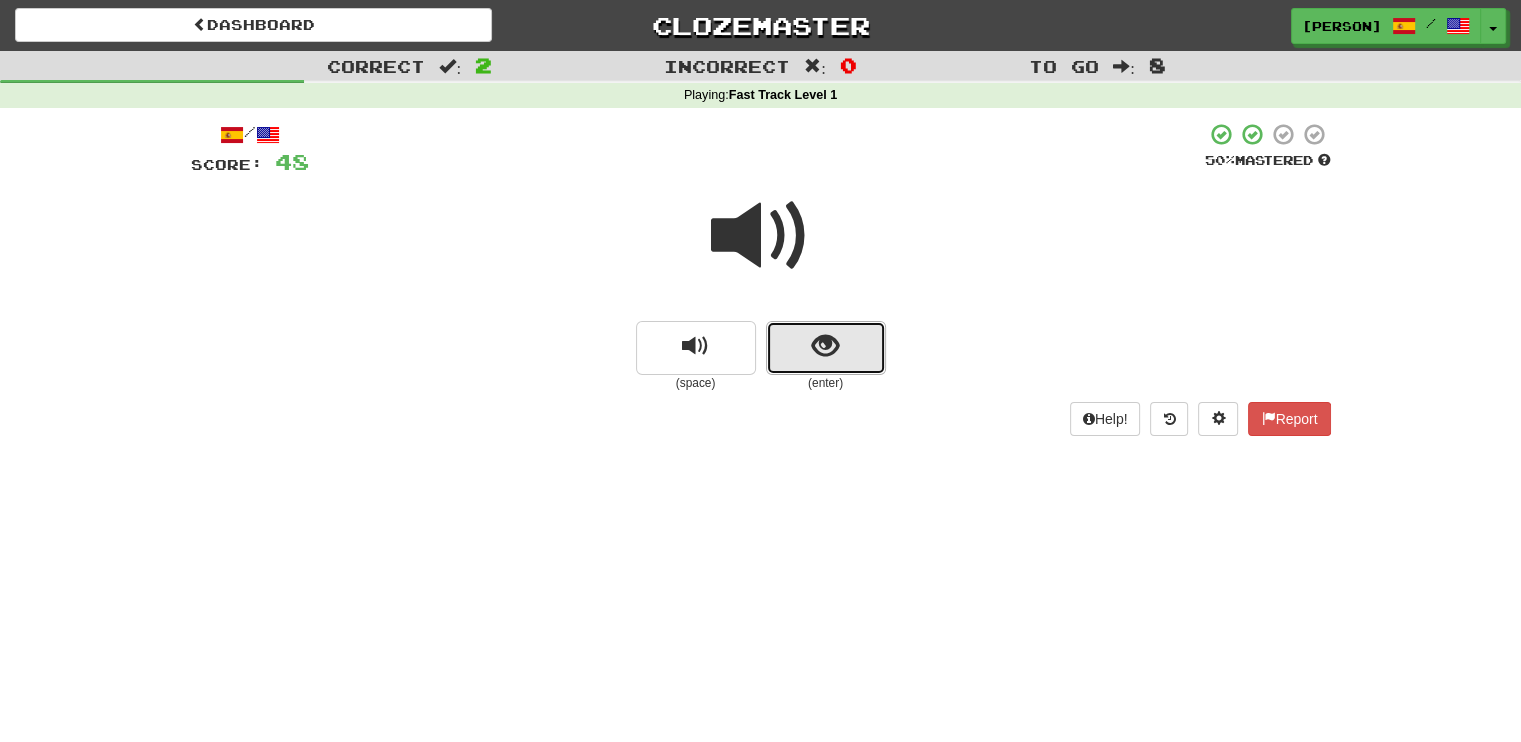 click at bounding box center [826, 348] 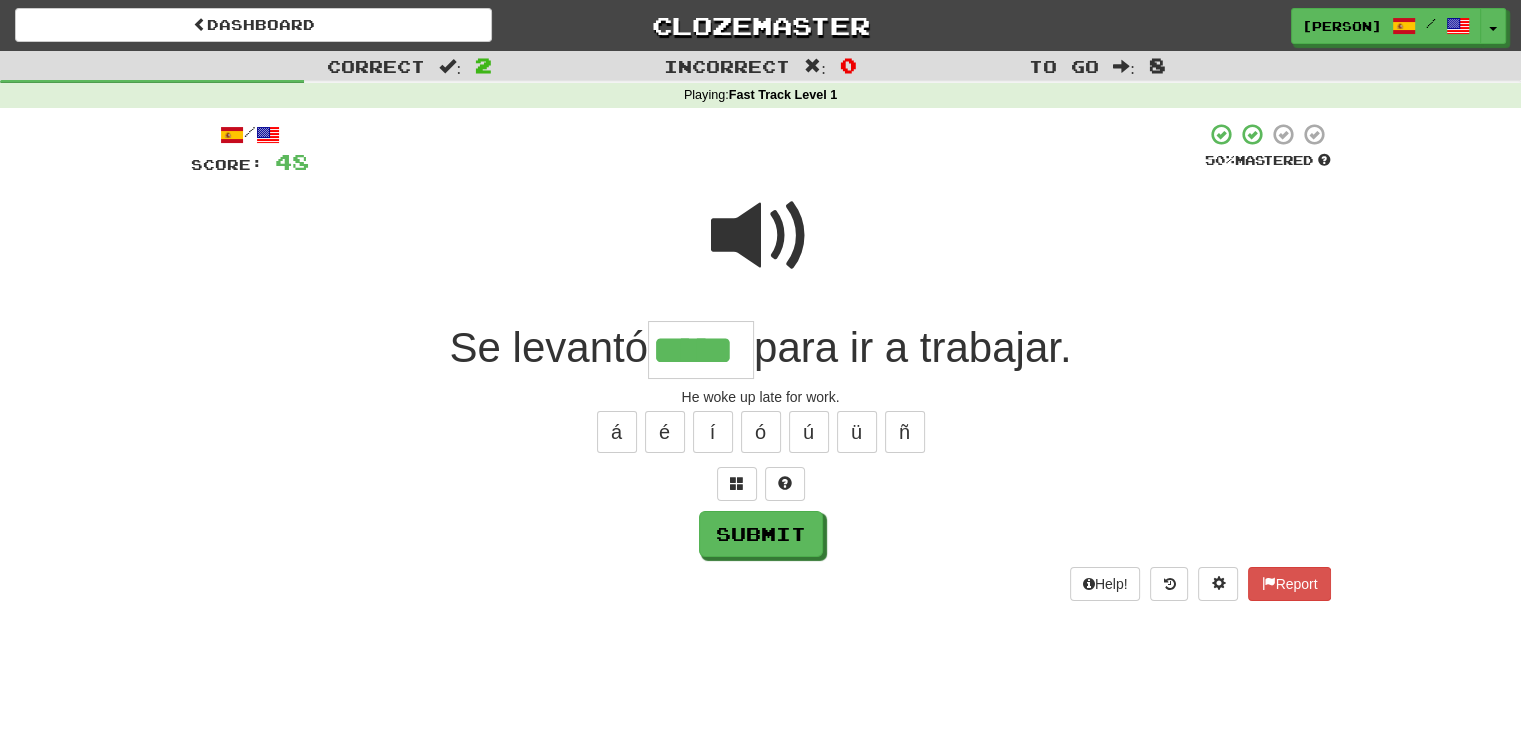 type on "*****" 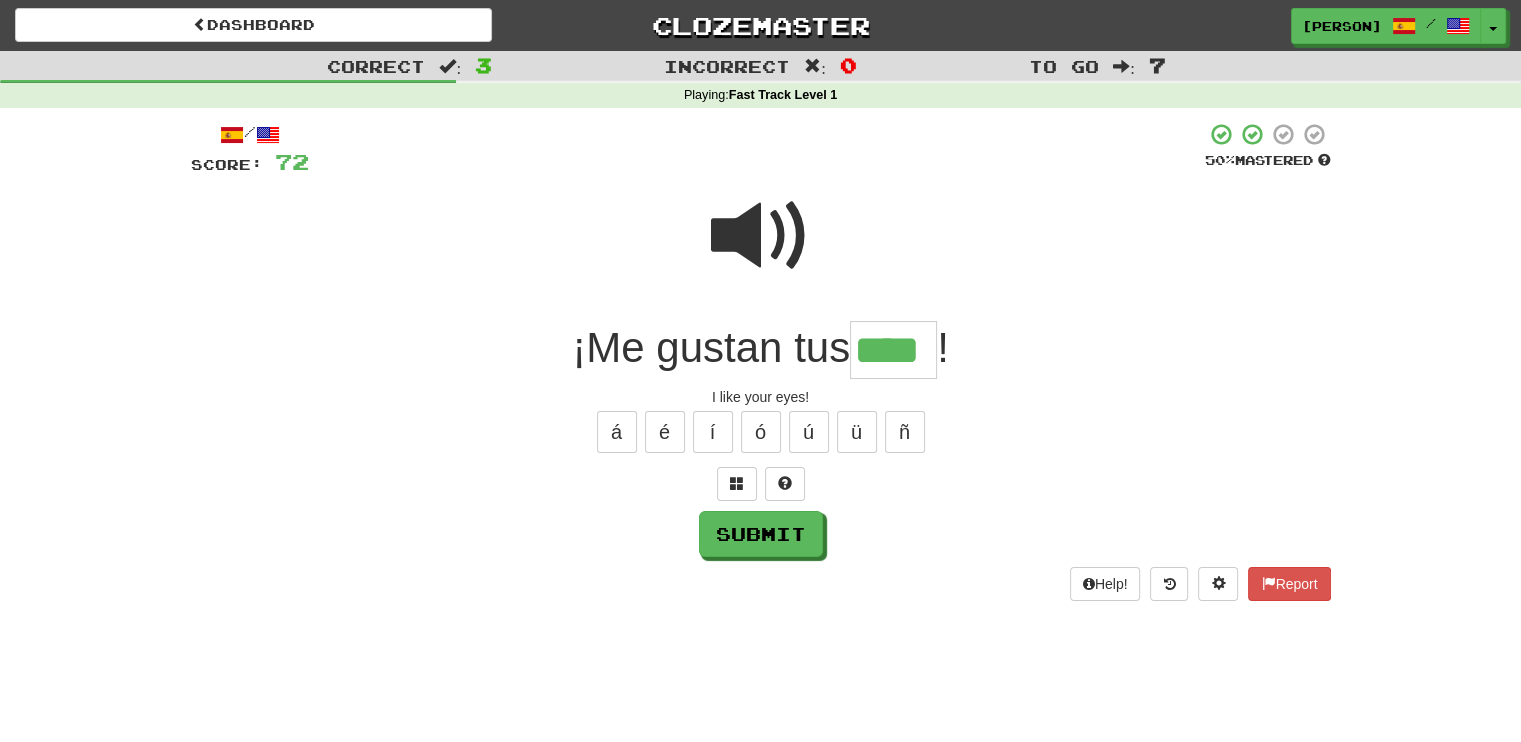 type on "****" 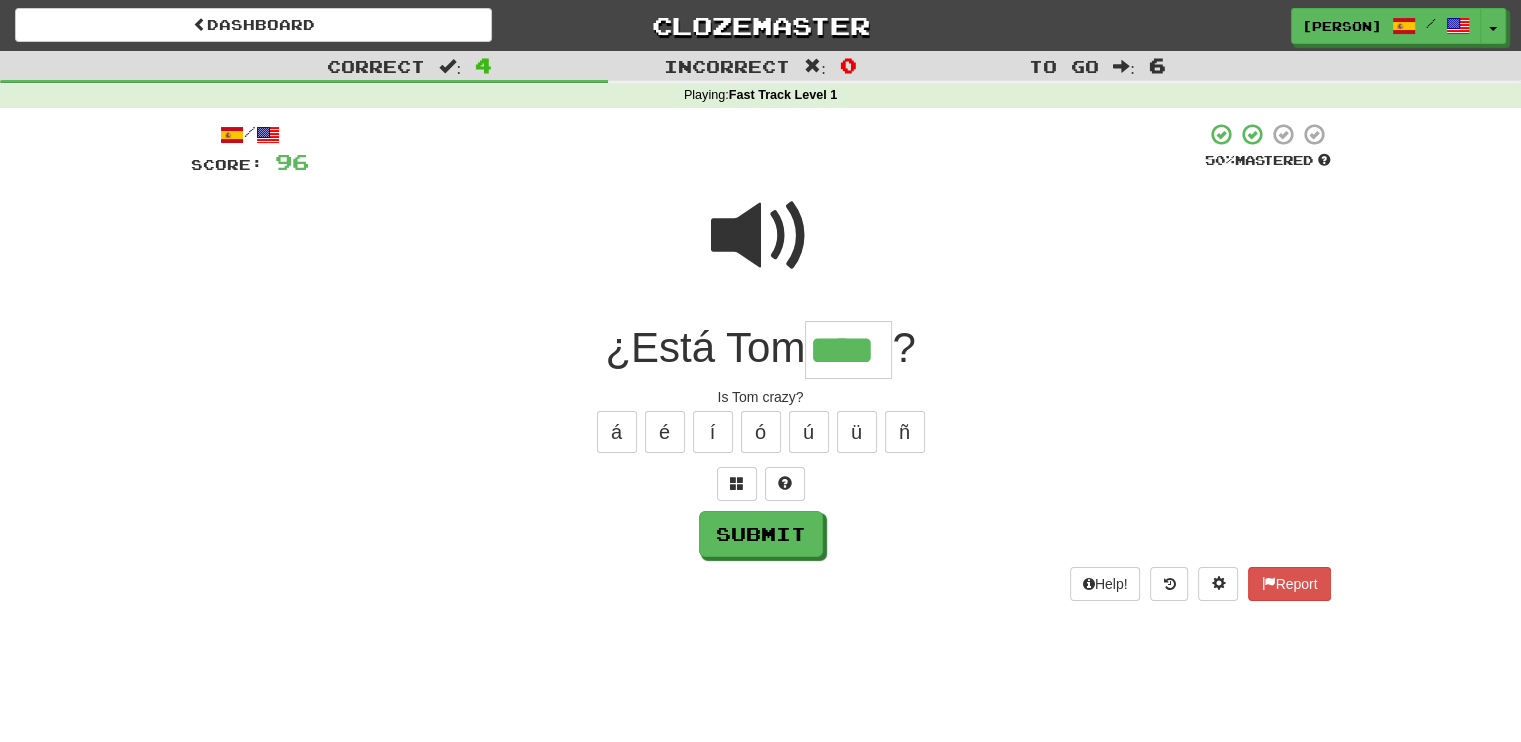 type on "****" 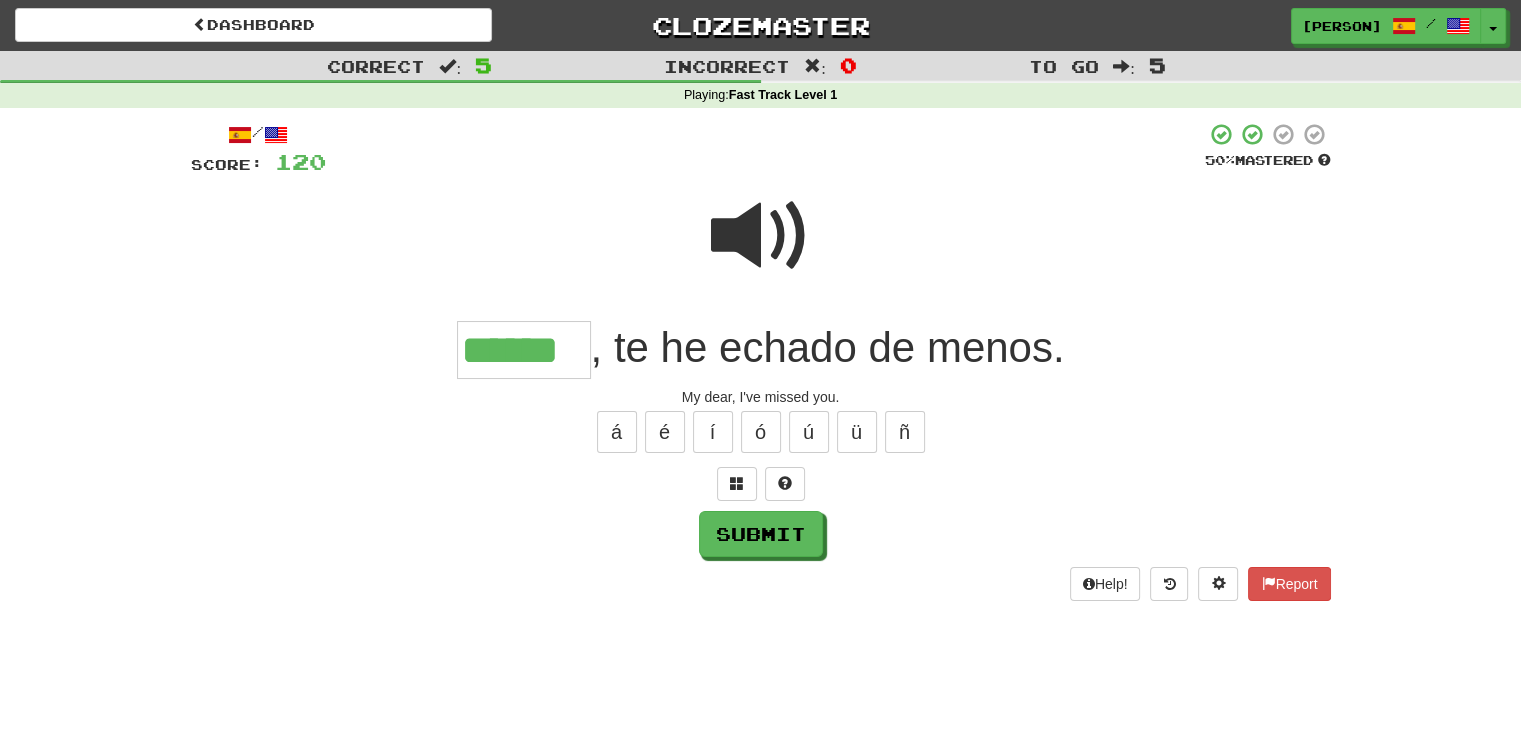 type on "******" 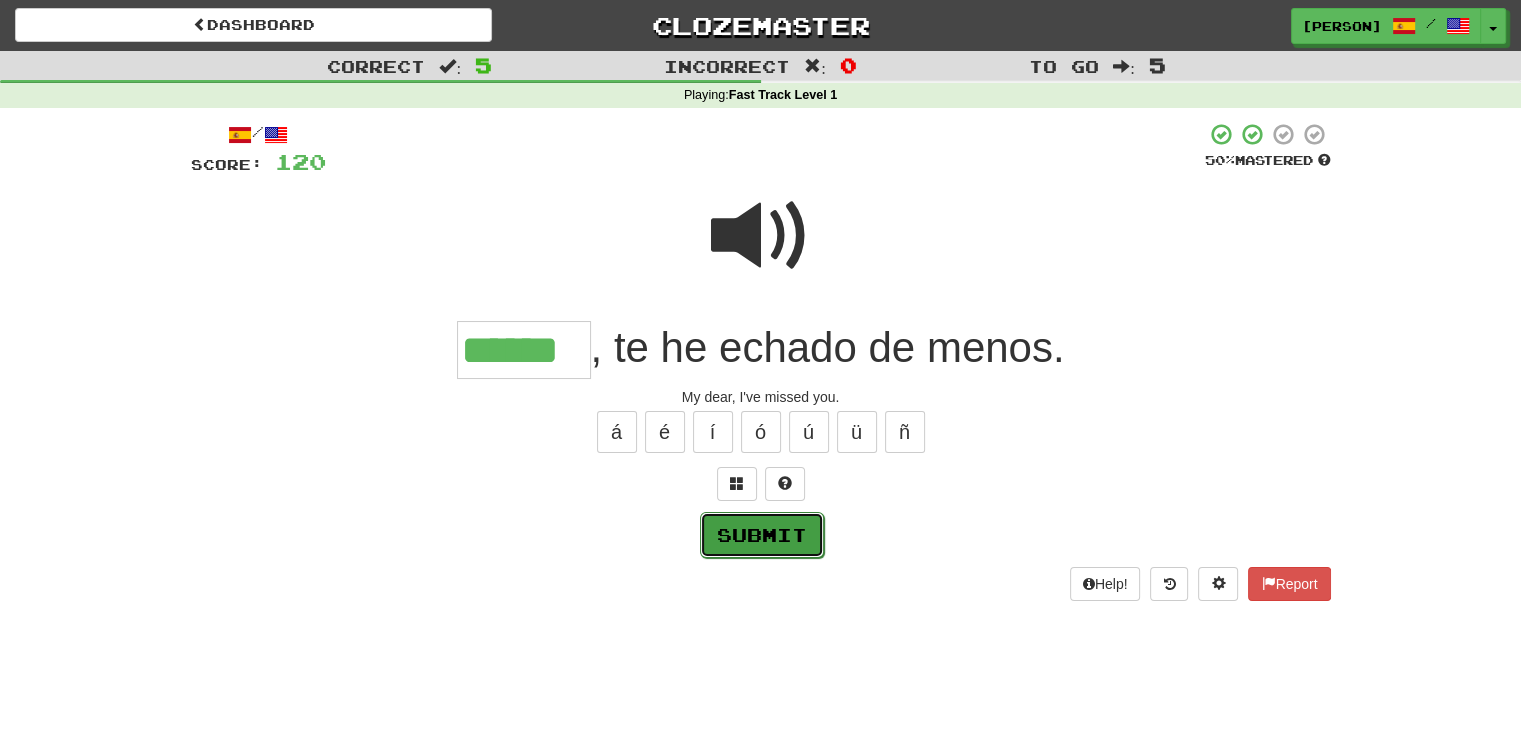 click on "Submit" at bounding box center (762, 535) 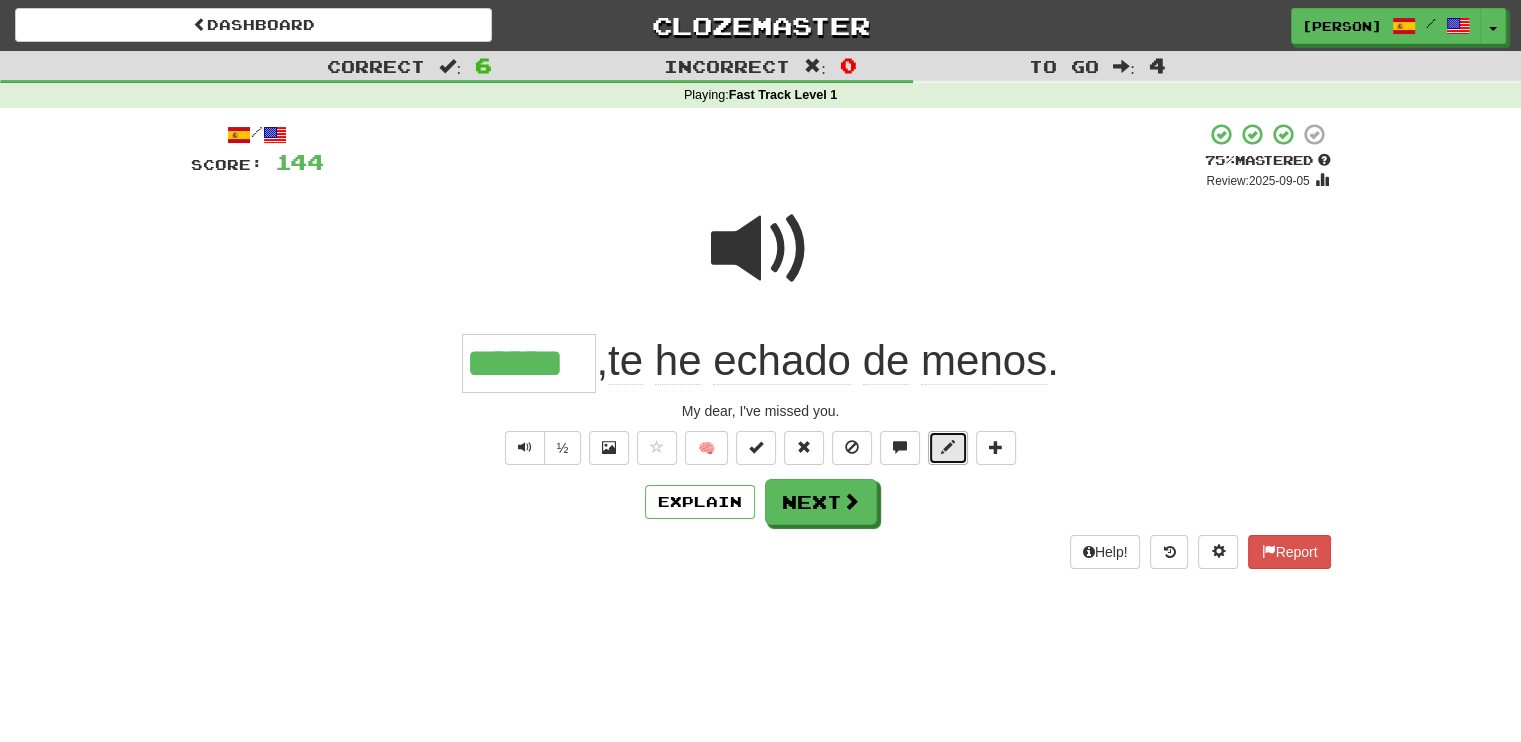 click at bounding box center [948, 447] 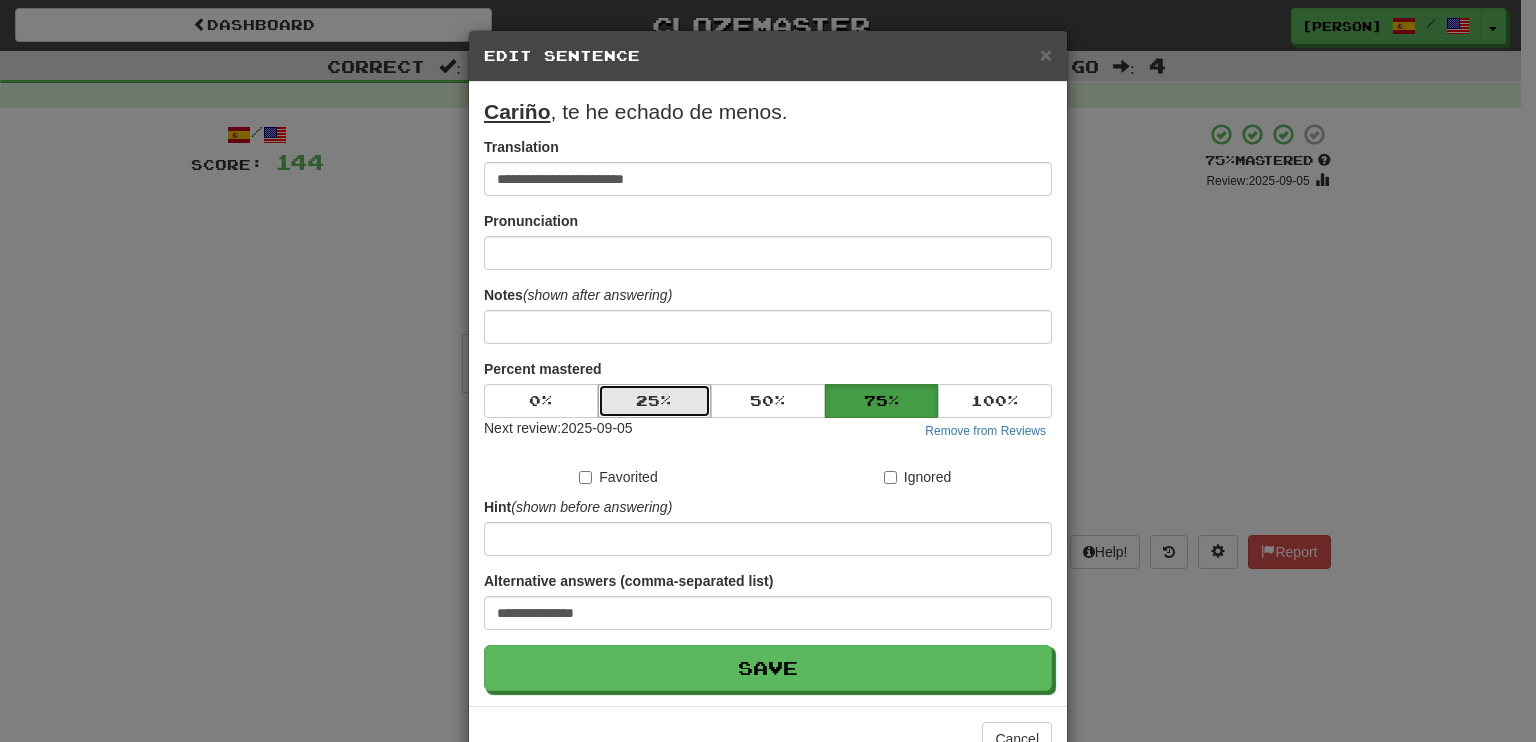 click on "25 %" at bounding box center [655, 401] 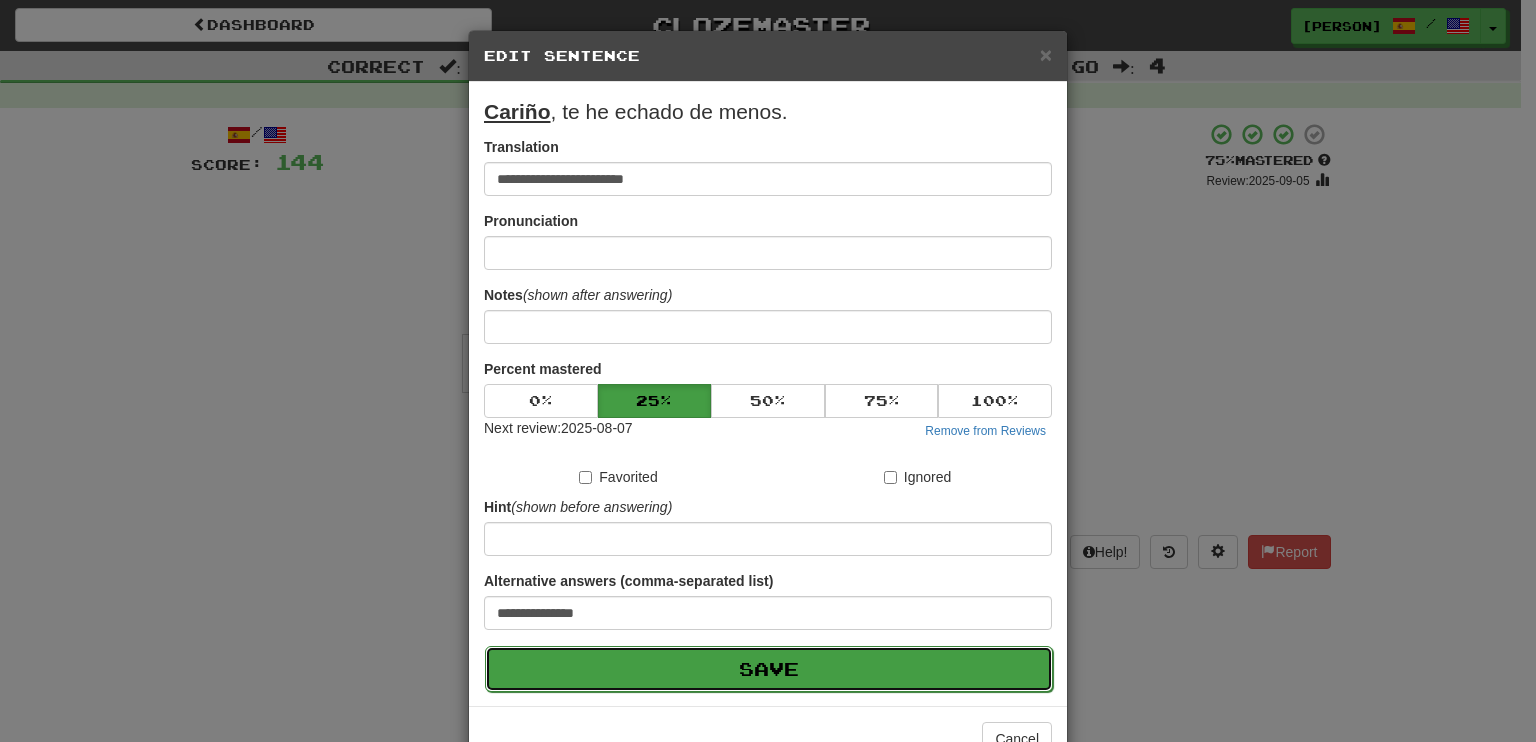 click on "Save" at bounding box center (769, 669) 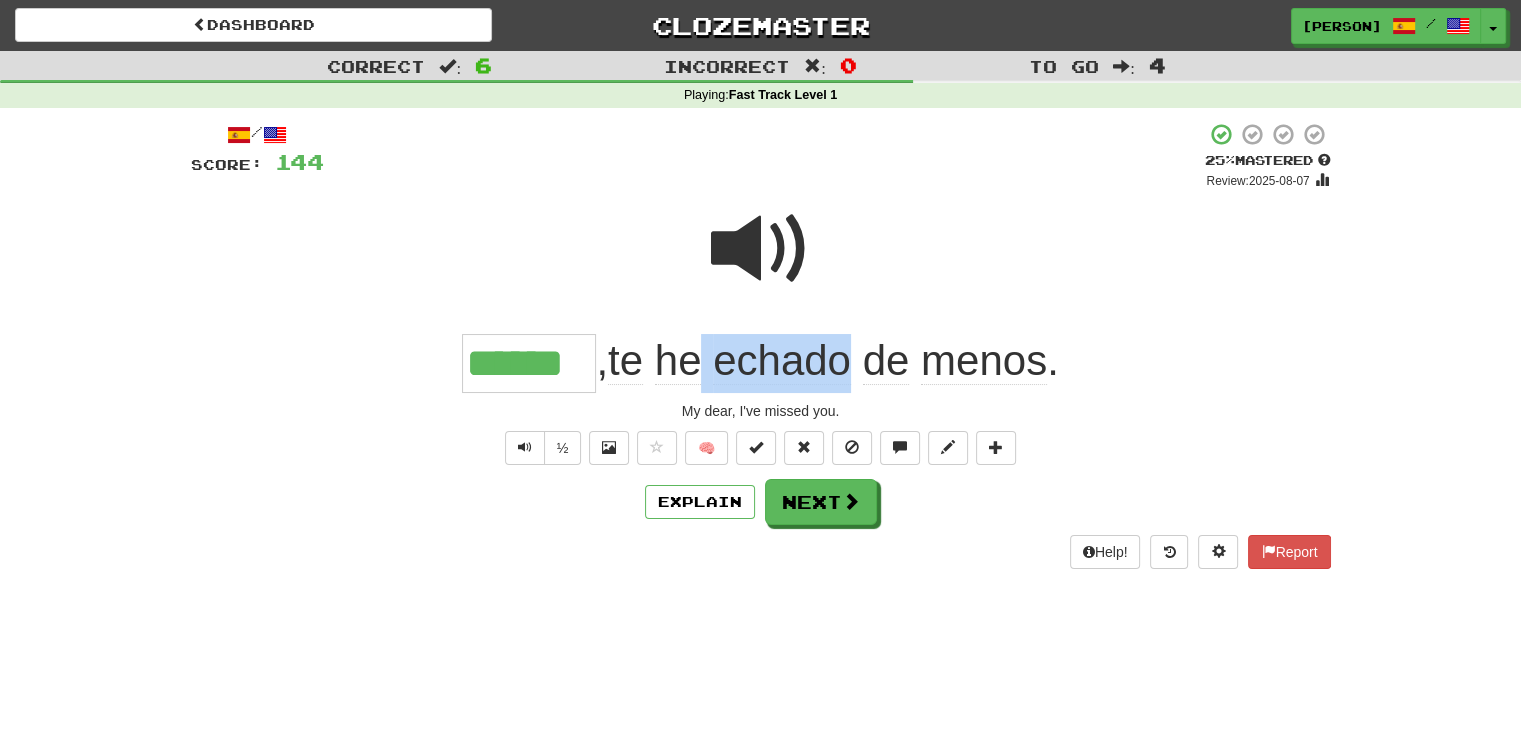 drag, startPoint x: 712, startPoint y: 365, endPoint x: 848, endPoint y: 351, distance: 136.71869 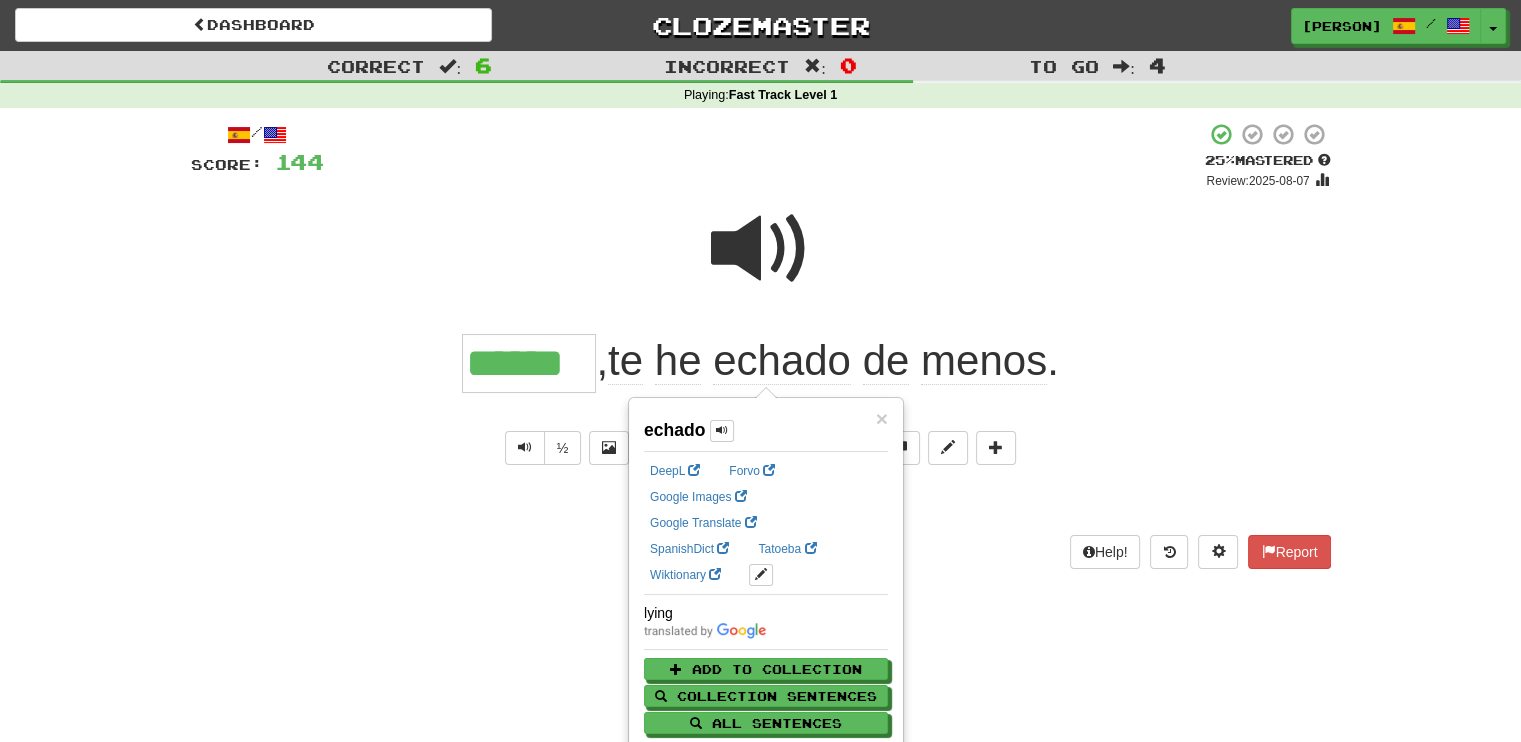 drag, startPoint x: 848, startPoint y: 351, endPoint x: 408, endPoint y: 595, distance: 503.12622 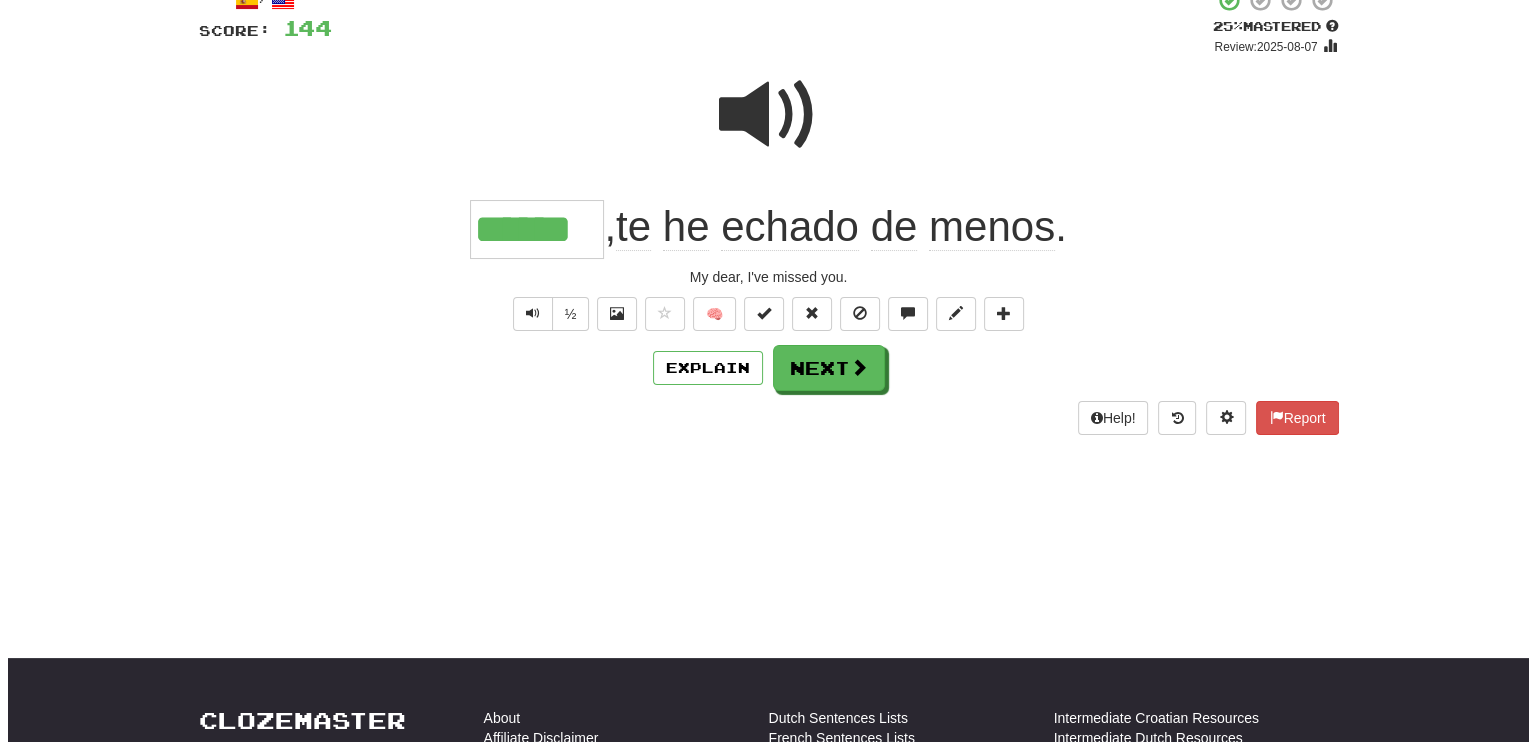scroll, scrollTop: 100, scrollLeft: 0, axis: vertical 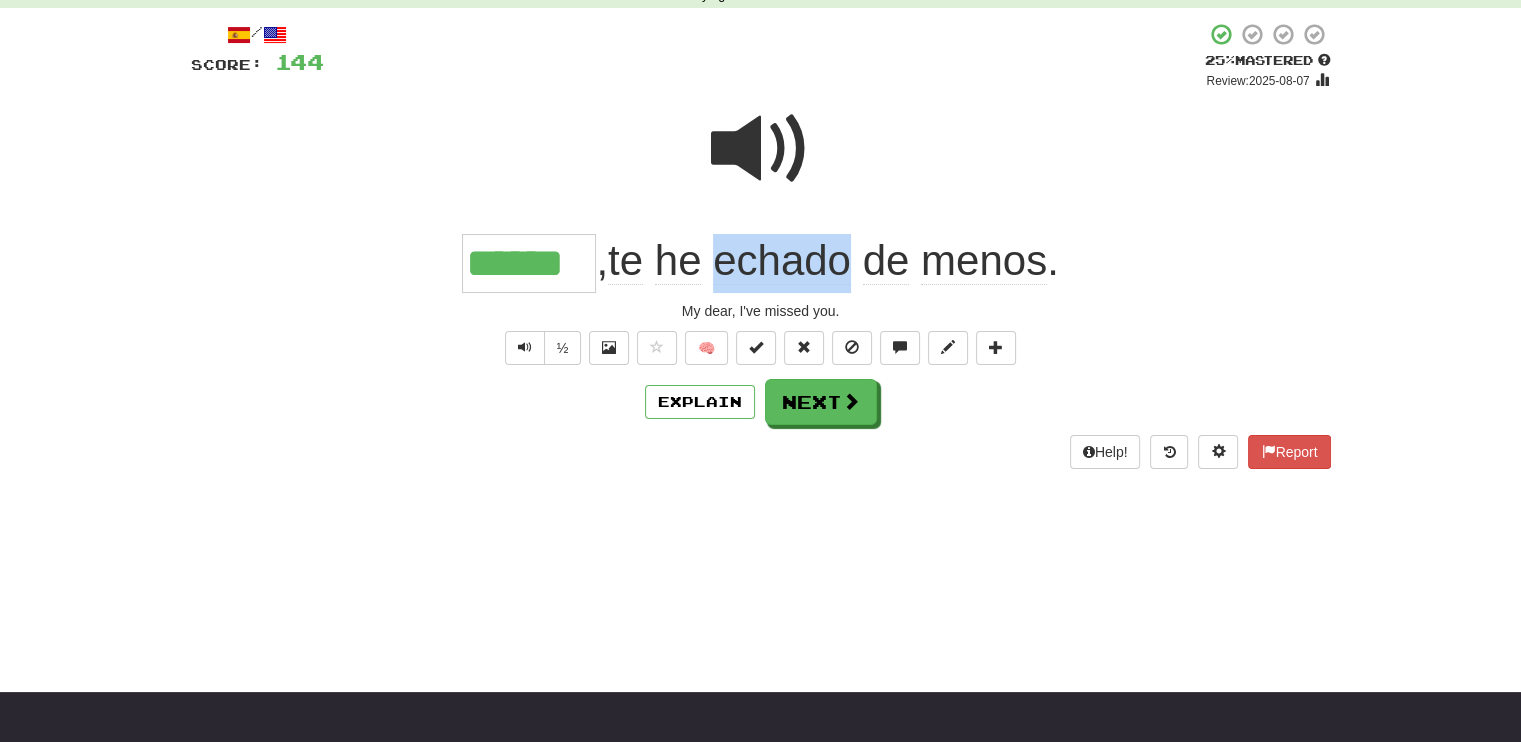 drag, startPoint x: 719, startPoint y: 264, endPoint x: 856, endPoint y: 264, distance: 137 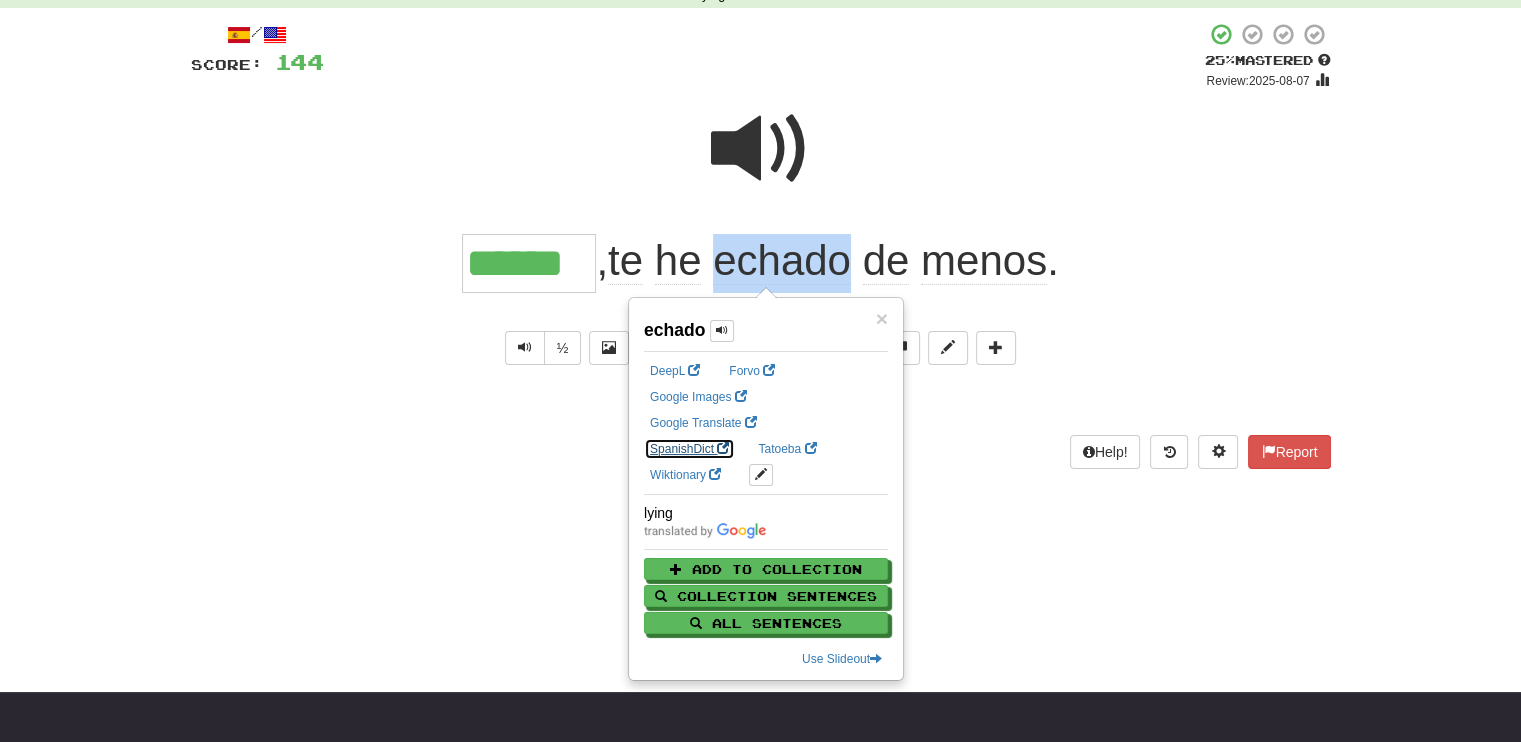click on "SpanishDict" at bounding box center (689, 449) 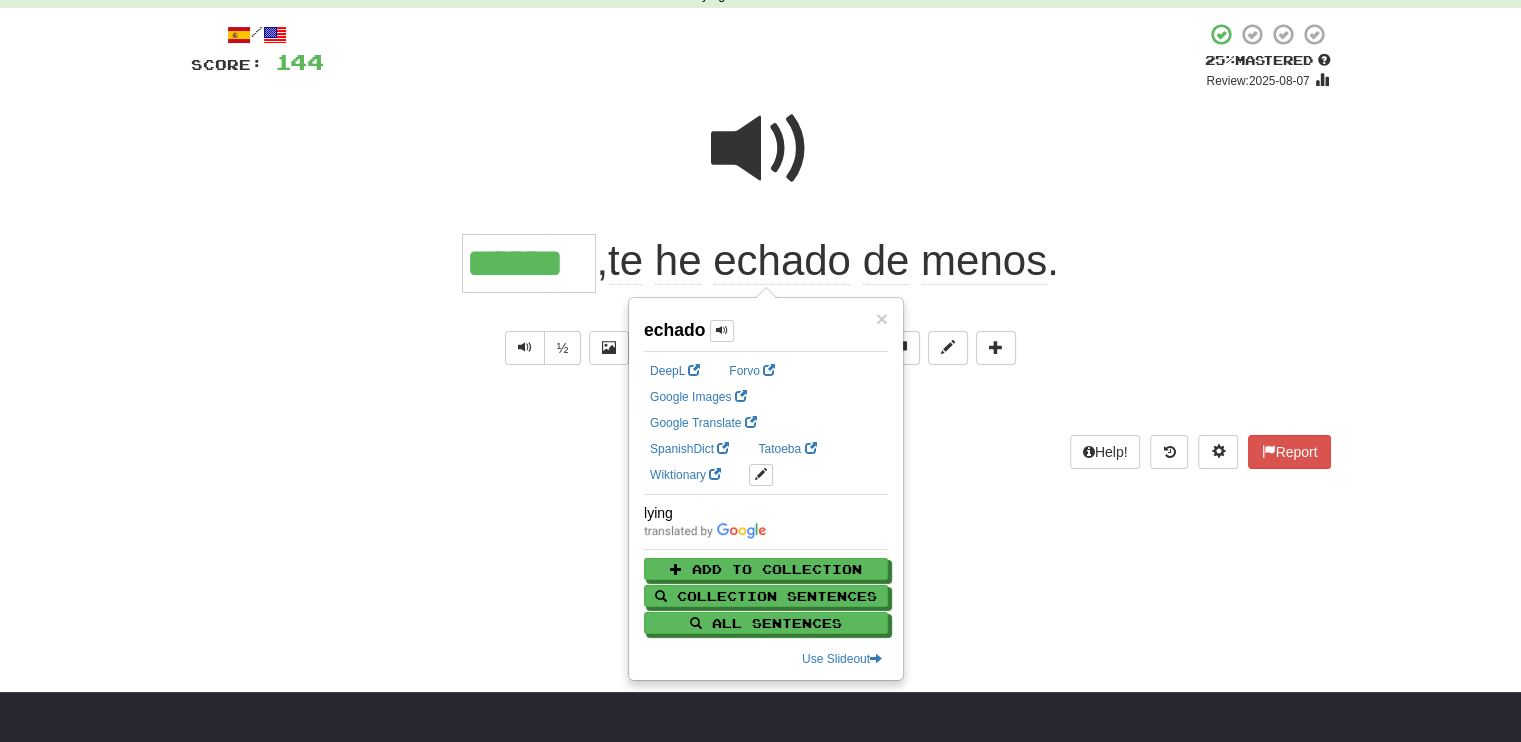 click on "****** , te he echado de menos ." at bounding box center [761, 263] 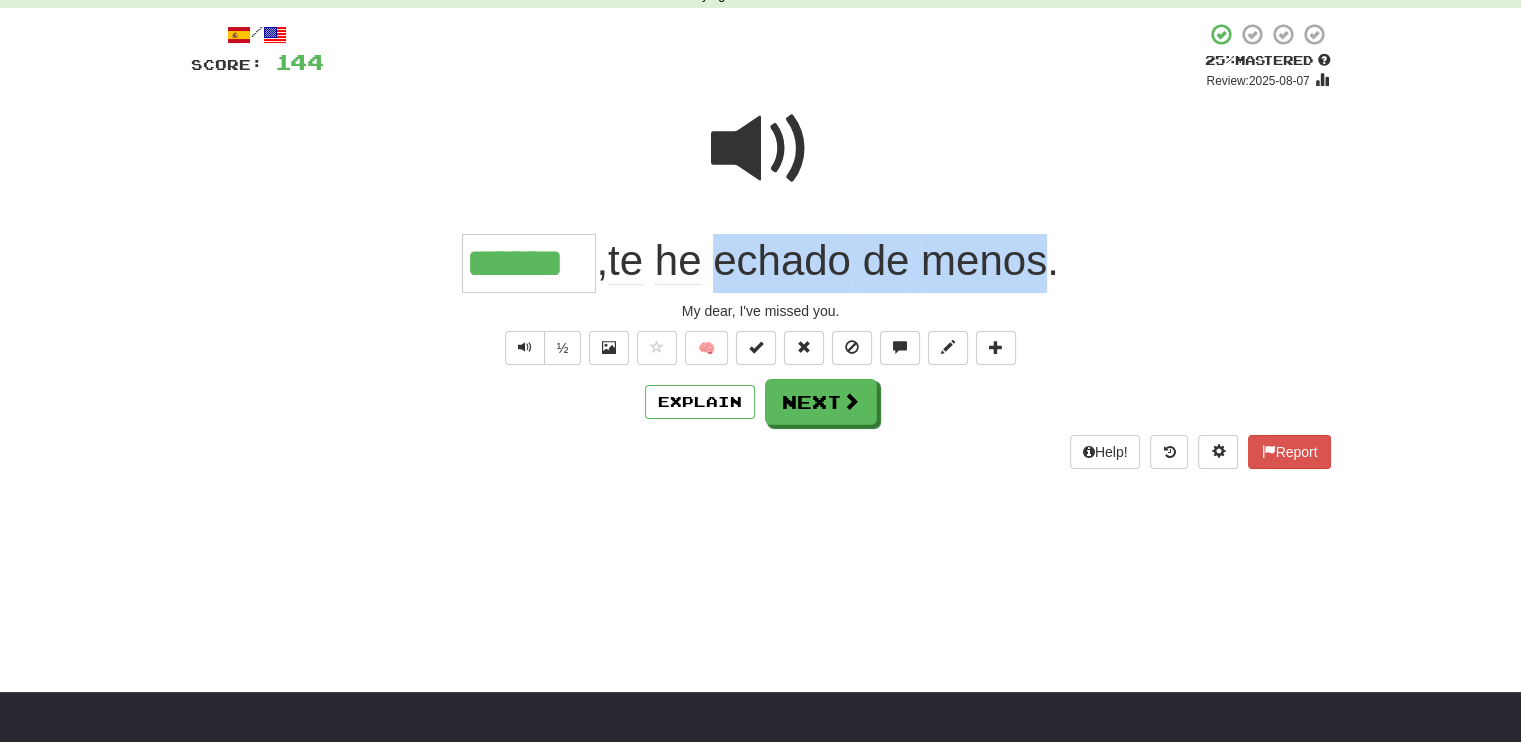 drag, startPoint x: 720, startPoint y: 266, endPoint x: 1052, endPoint y: 264, distance: 332.006 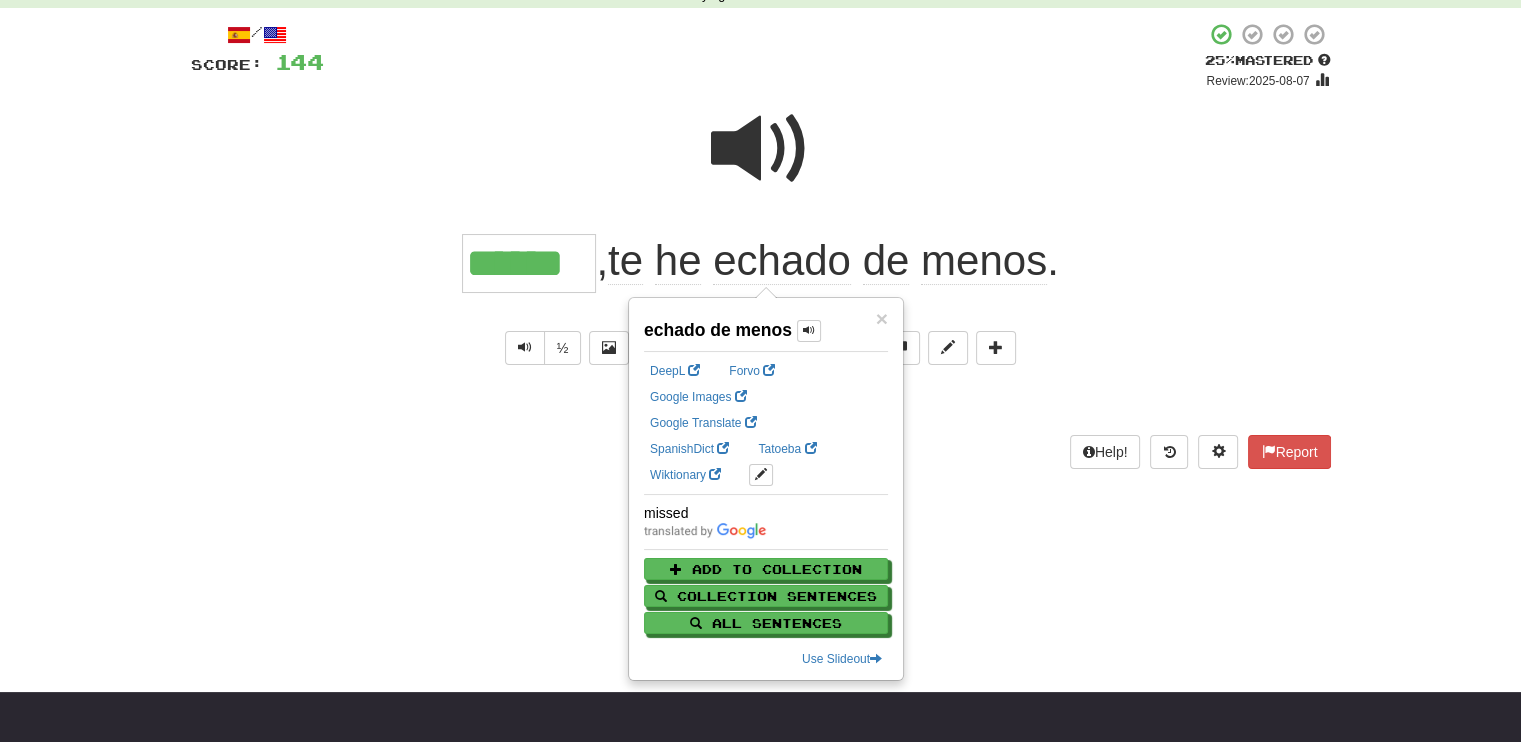 click at bounding box center [761, 162] 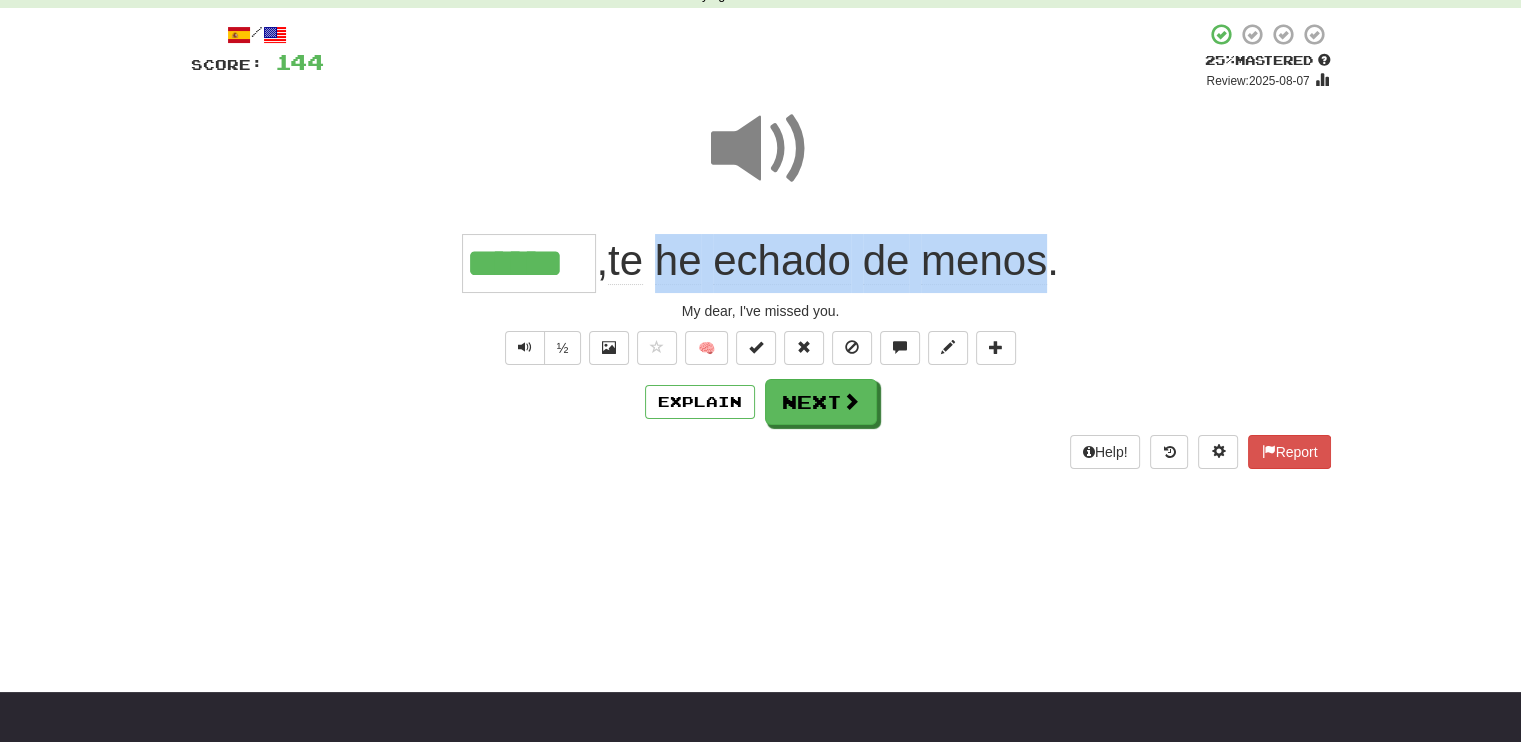 drag, startPoint x: 660, startPoint y: 271, endPoint x: 1046, endPoint y: 263, distance: 386.0829 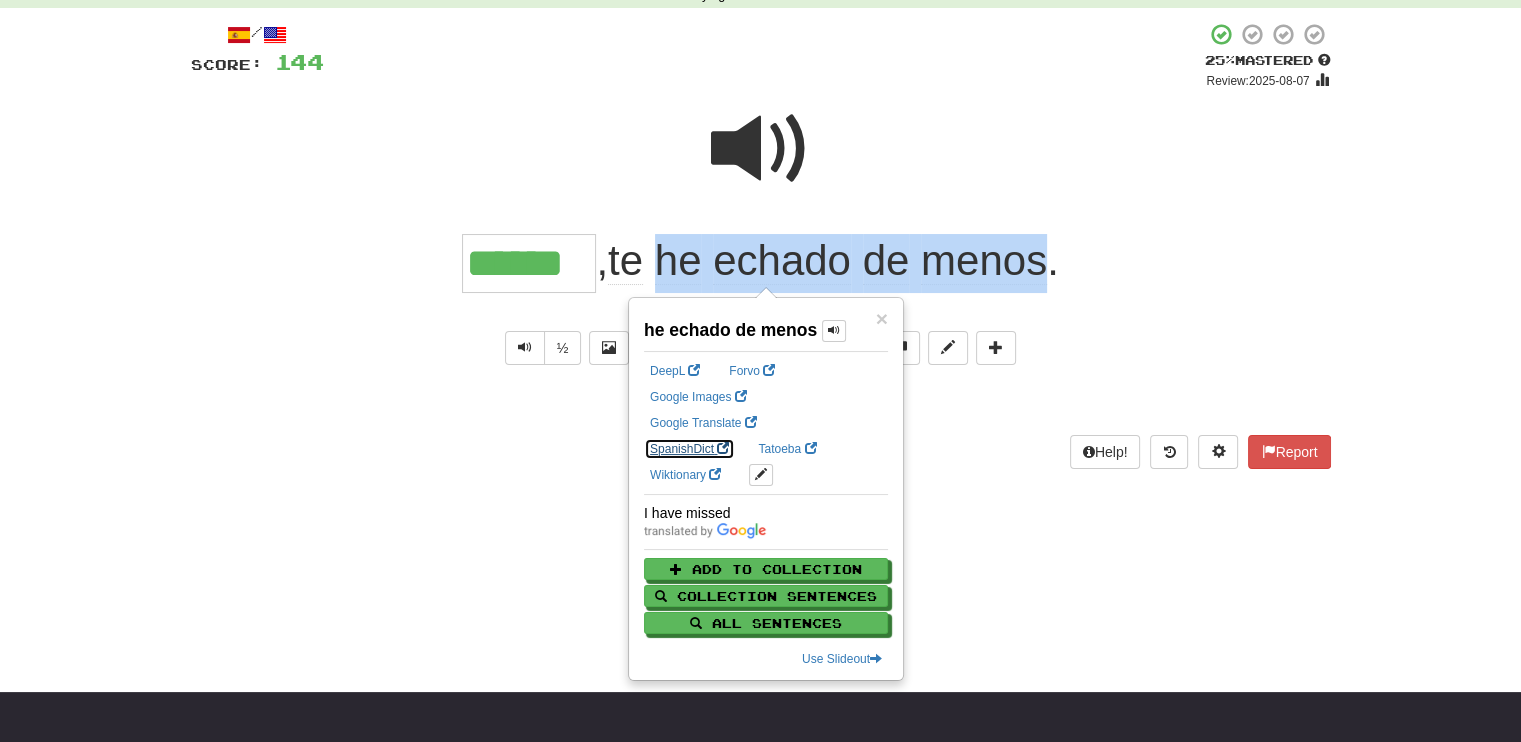 click on "SpanishDict" at bounding box center [689, 449] 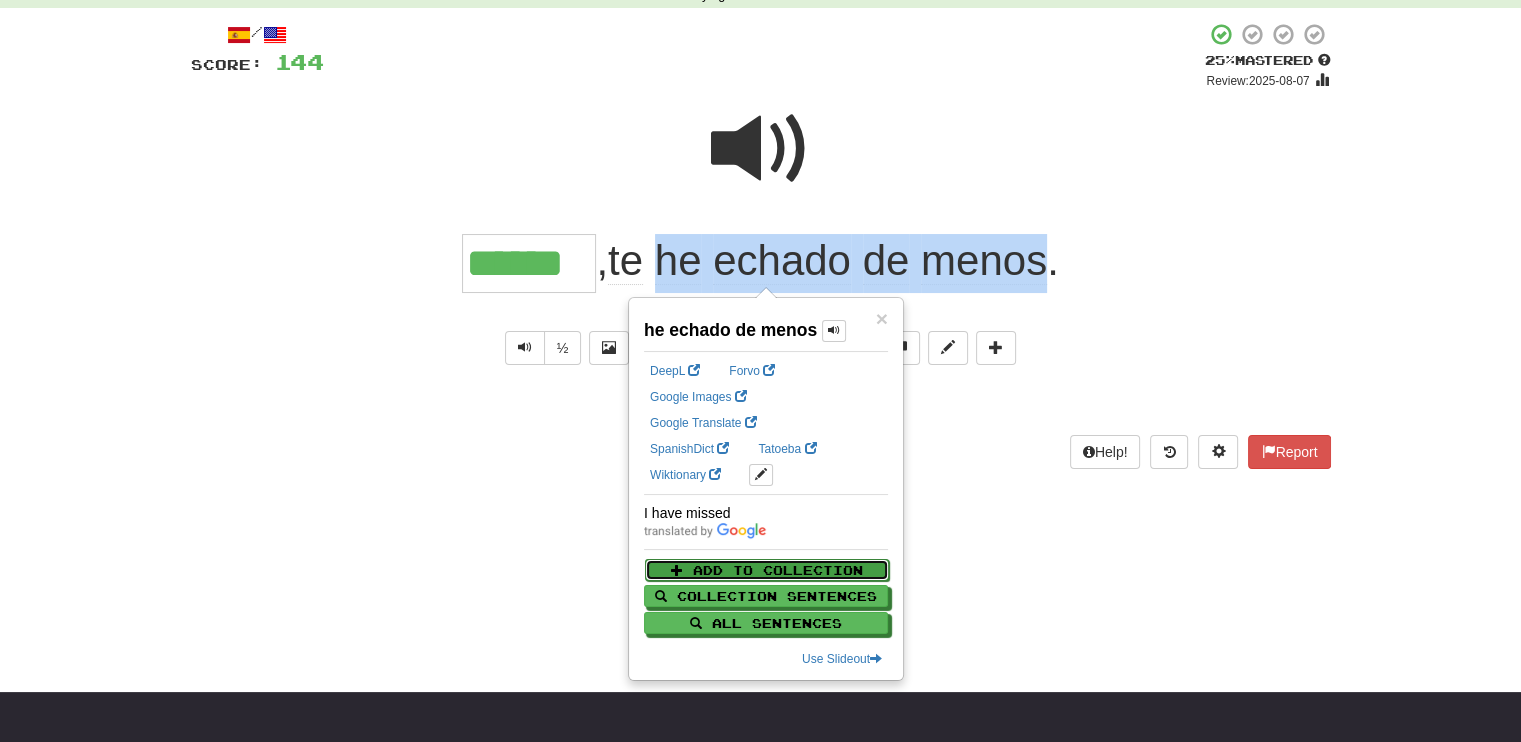 click on "Add to Collection" at bounding box center (767, 570) 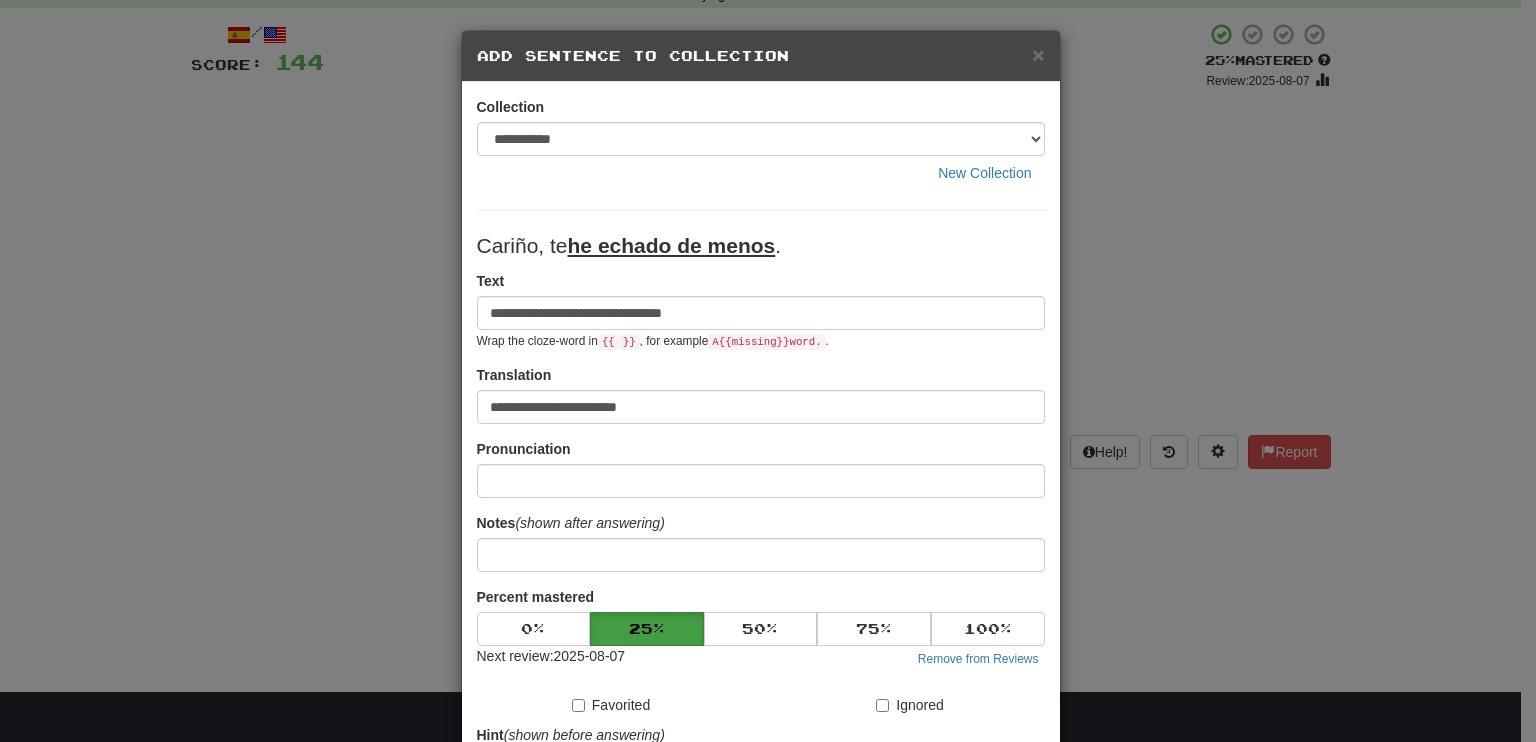 click on "**********" at bounding box center [761, 313] 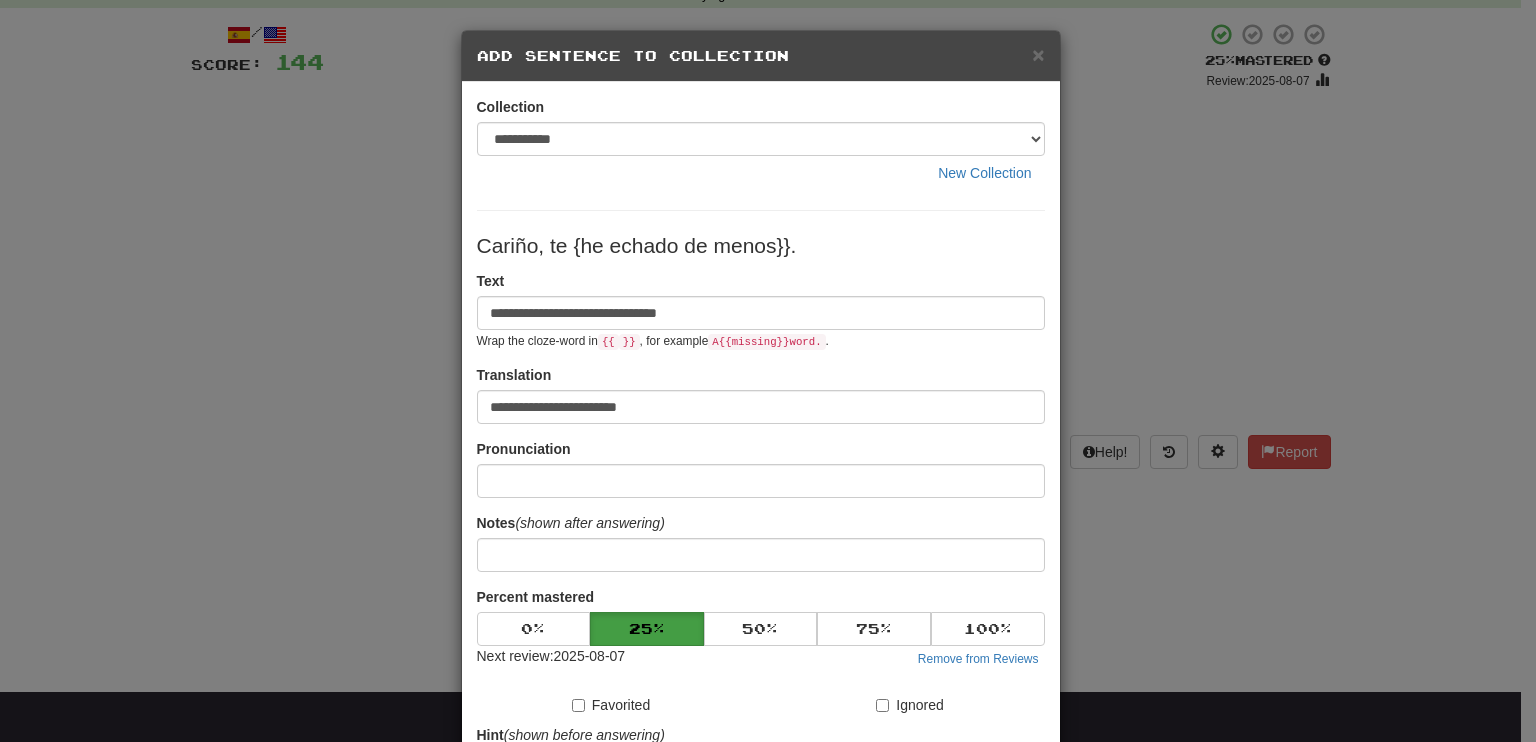 type on "**********" 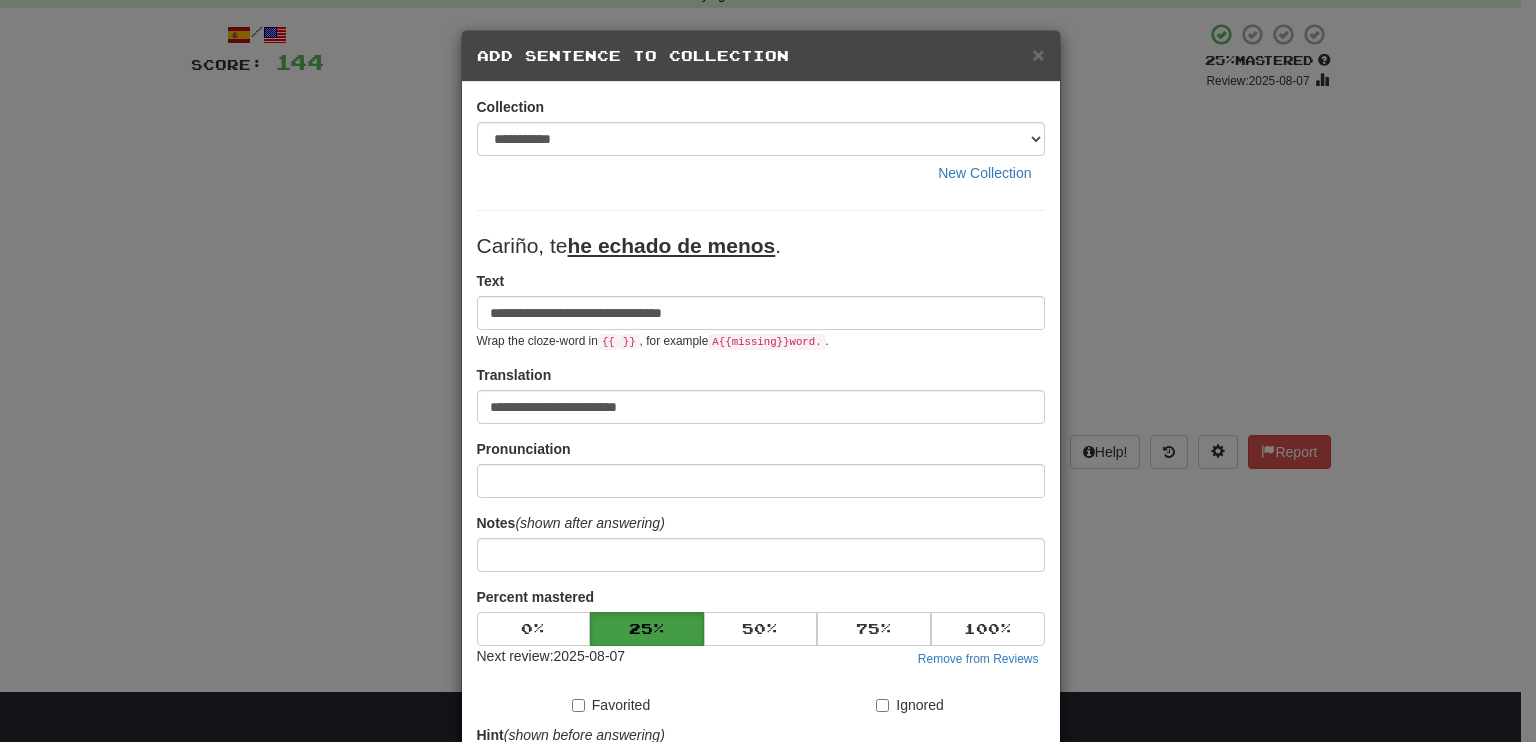 type on "*****" 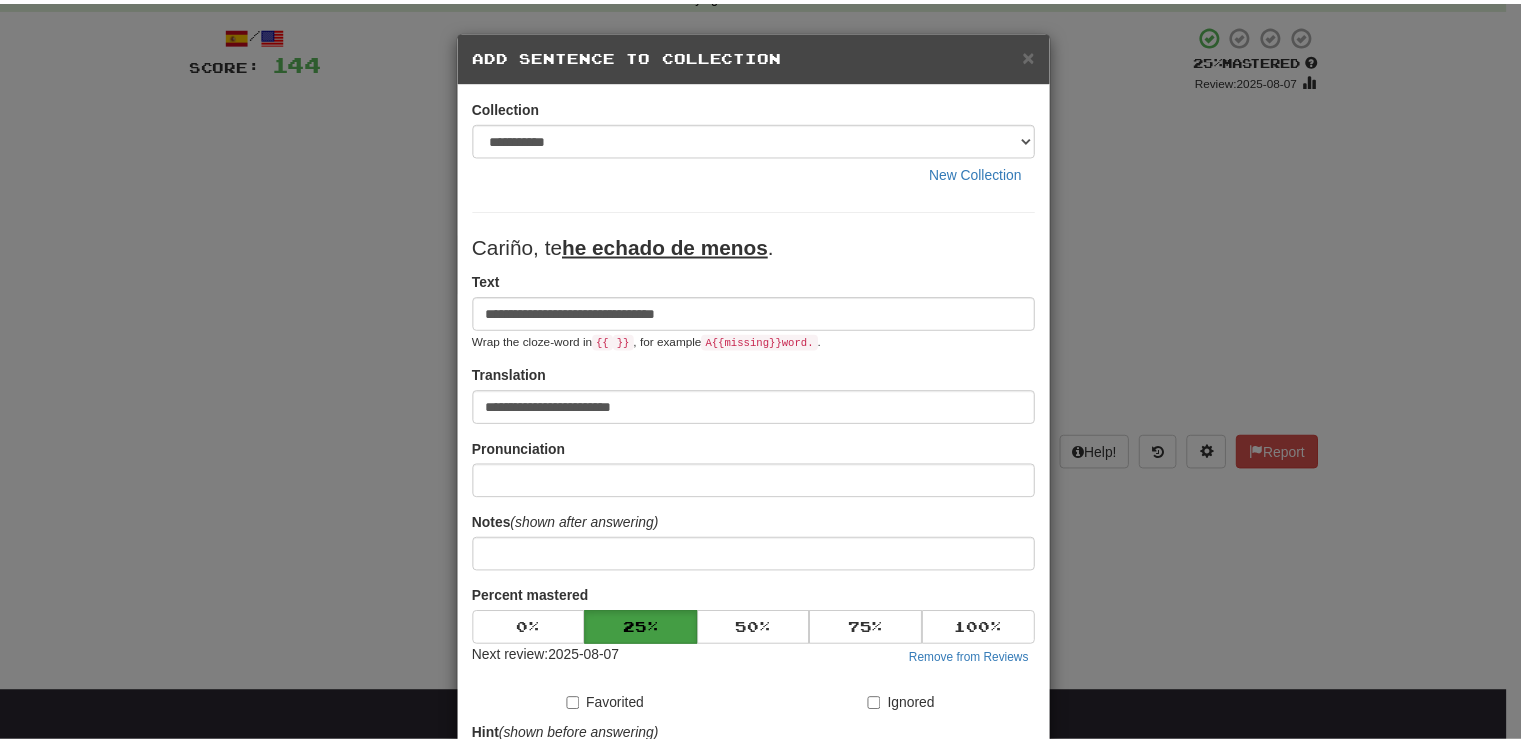 scroll, scrollTop: 284, scrollLeft: 0, axis: vertical 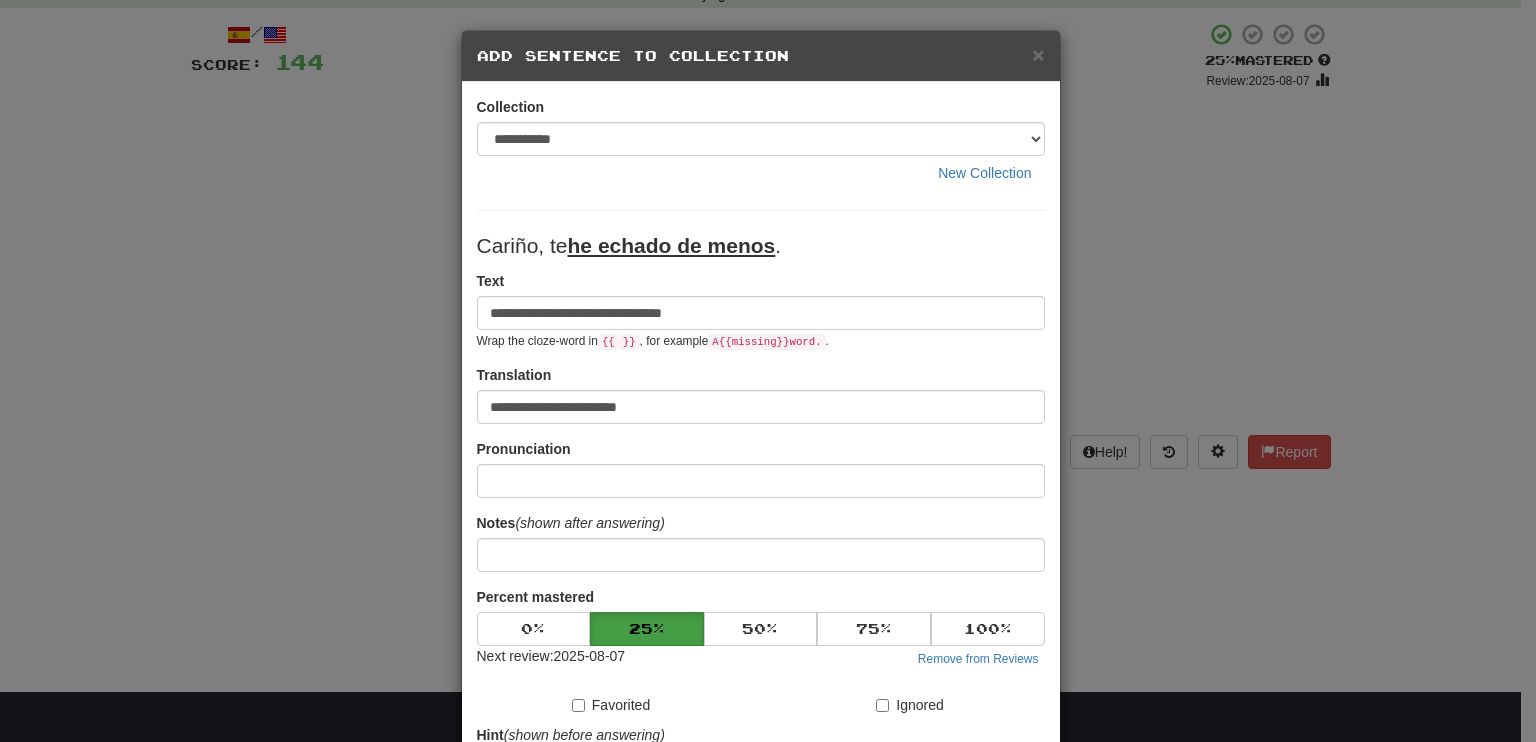 click on "Save" at bounding box center (761, 896) 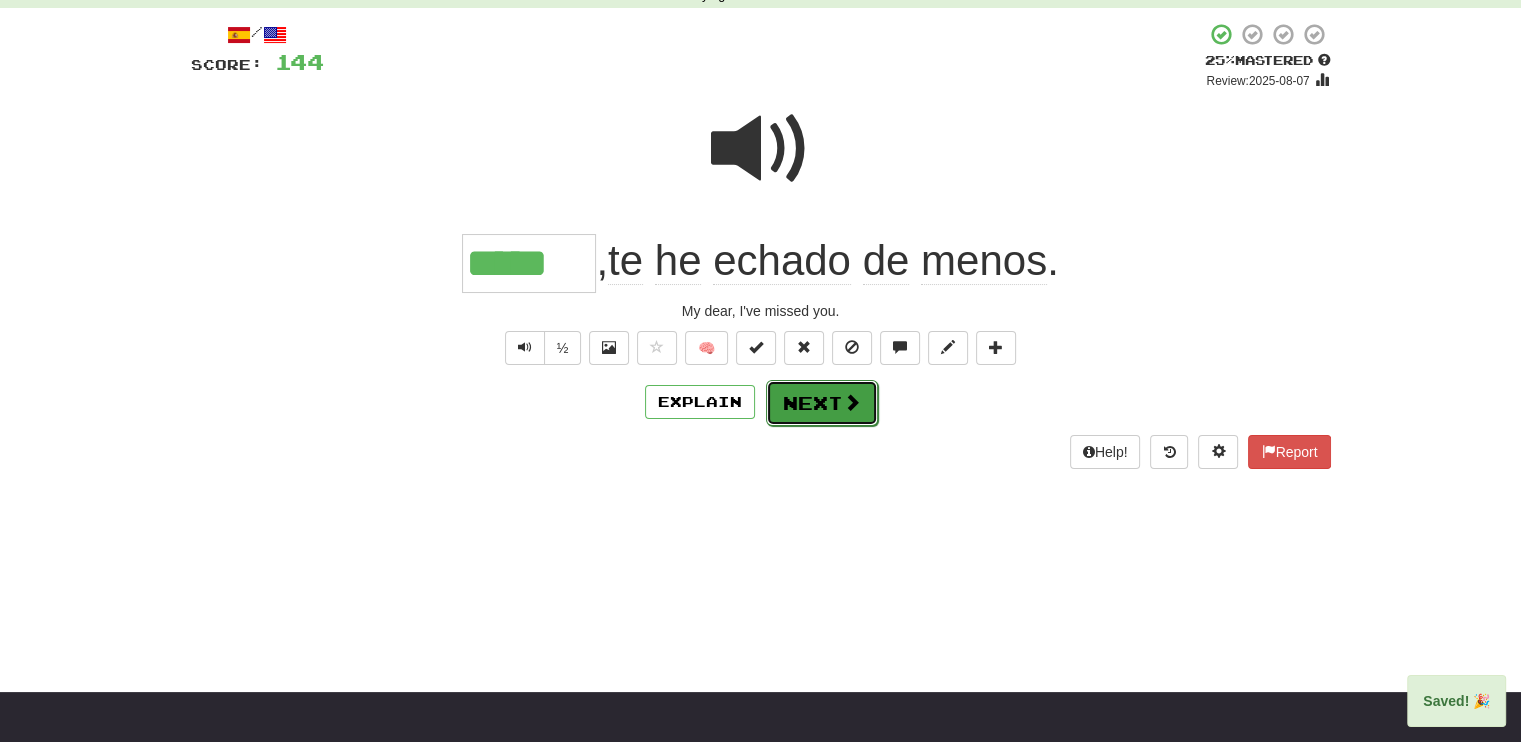 click on "Next" at bounding box center [822, 403] 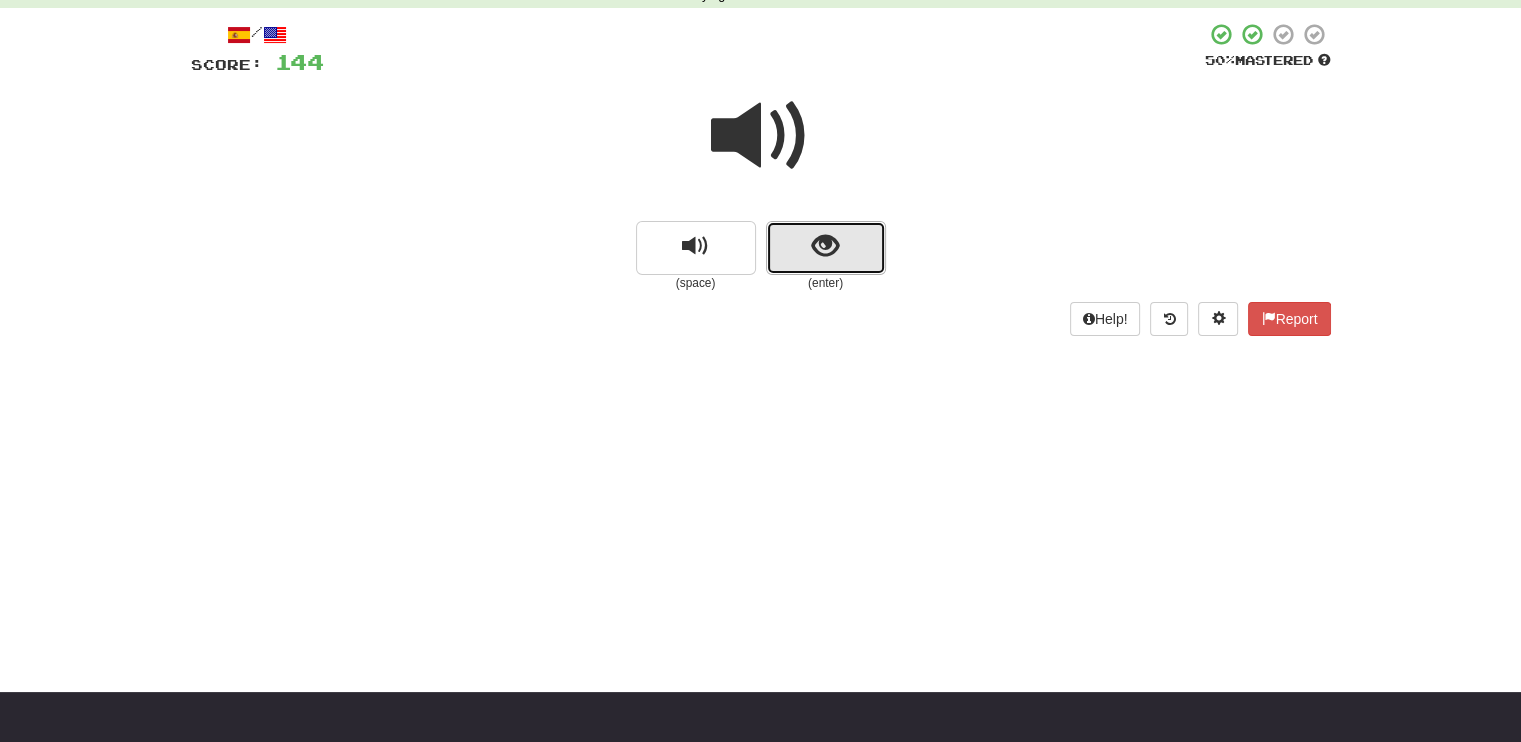 click at bounding box center [826, 248] 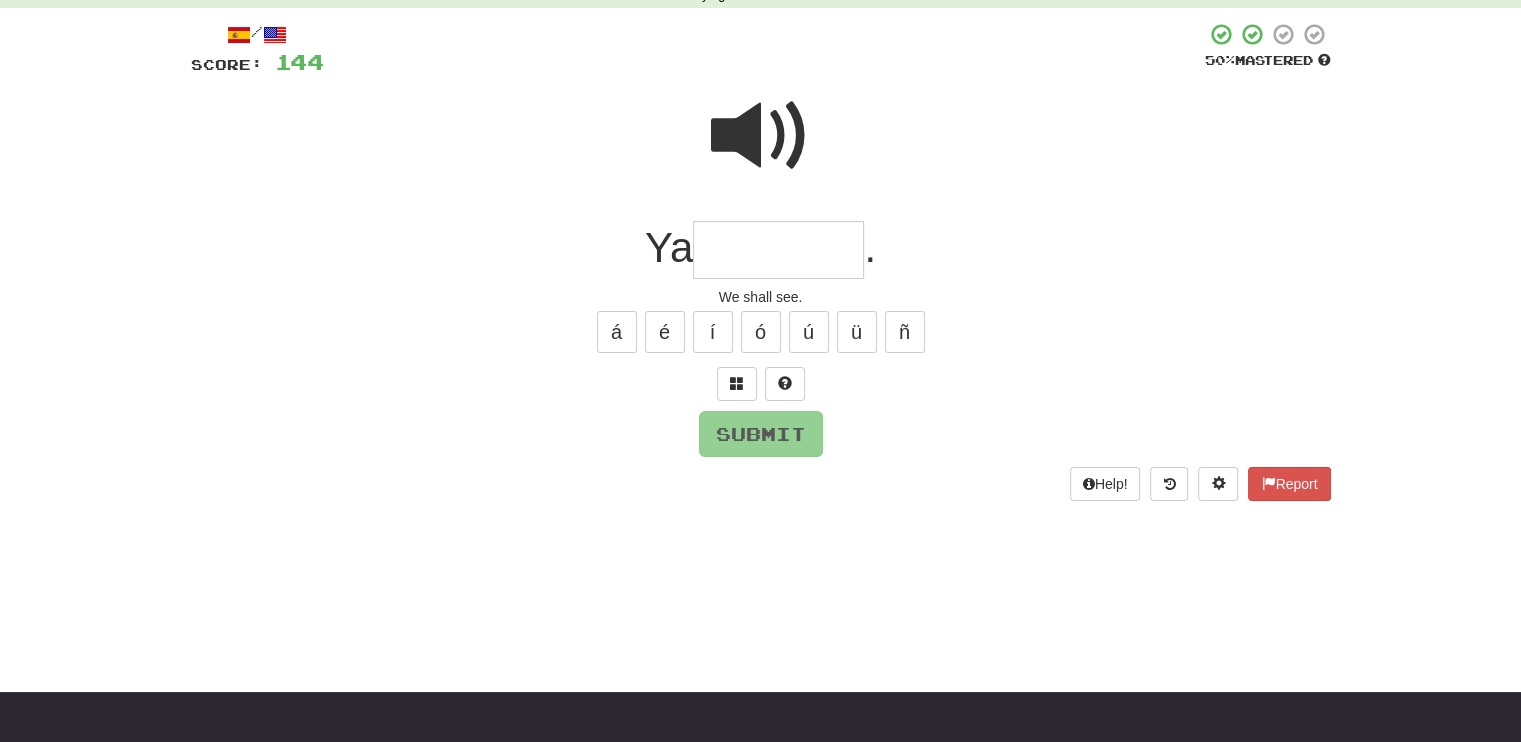 click at bounding box center (778, 250) 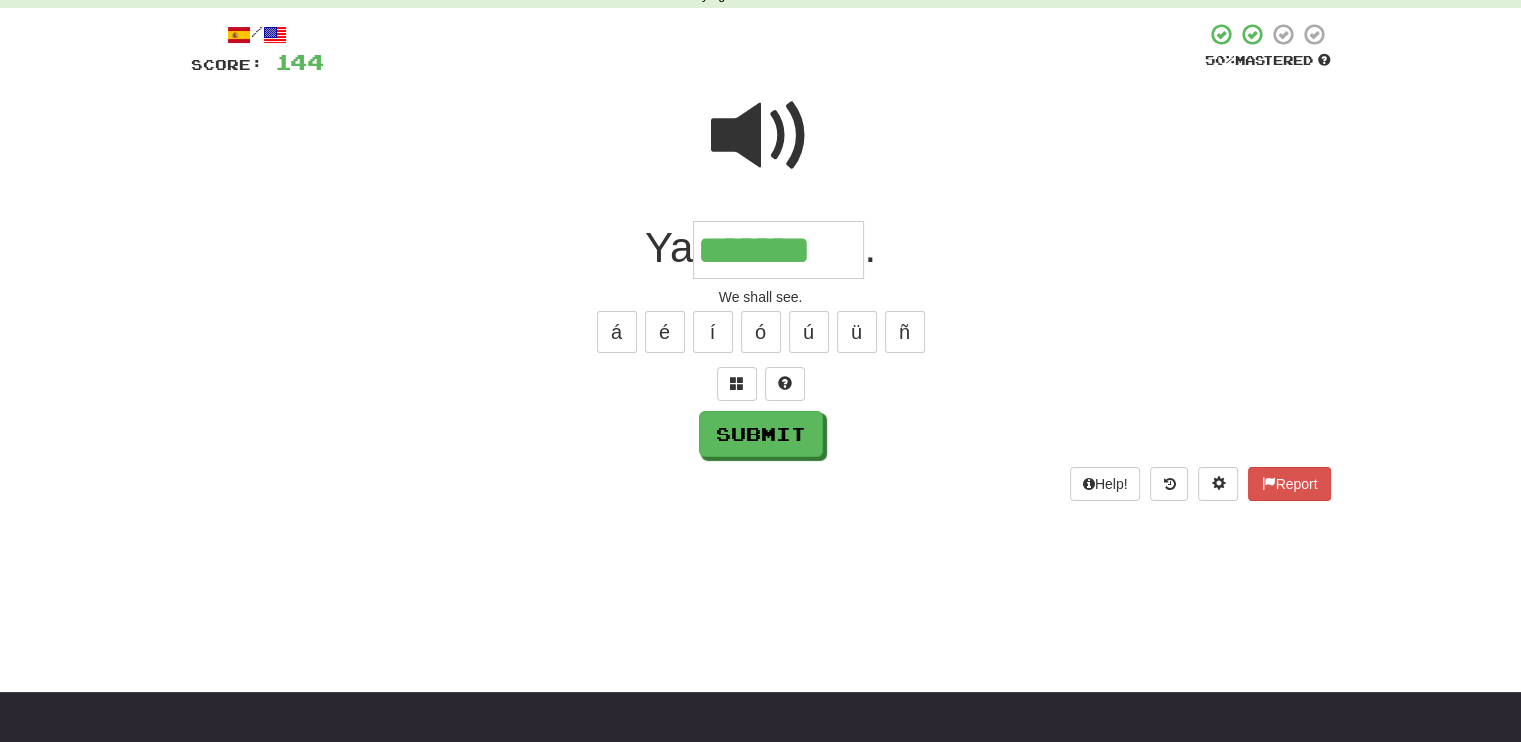 type on "*******" 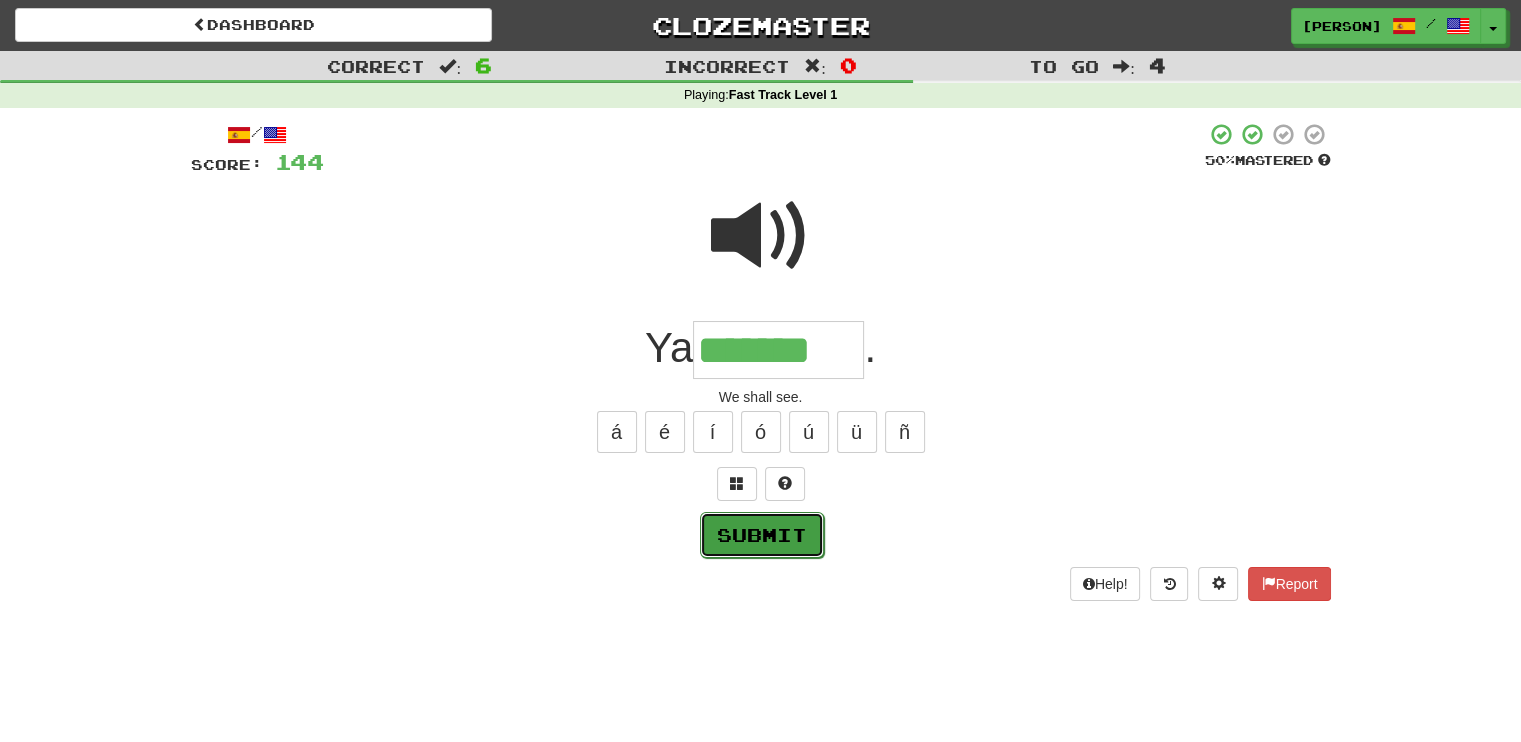 click on "Submit" at bounding box center (762, 535) 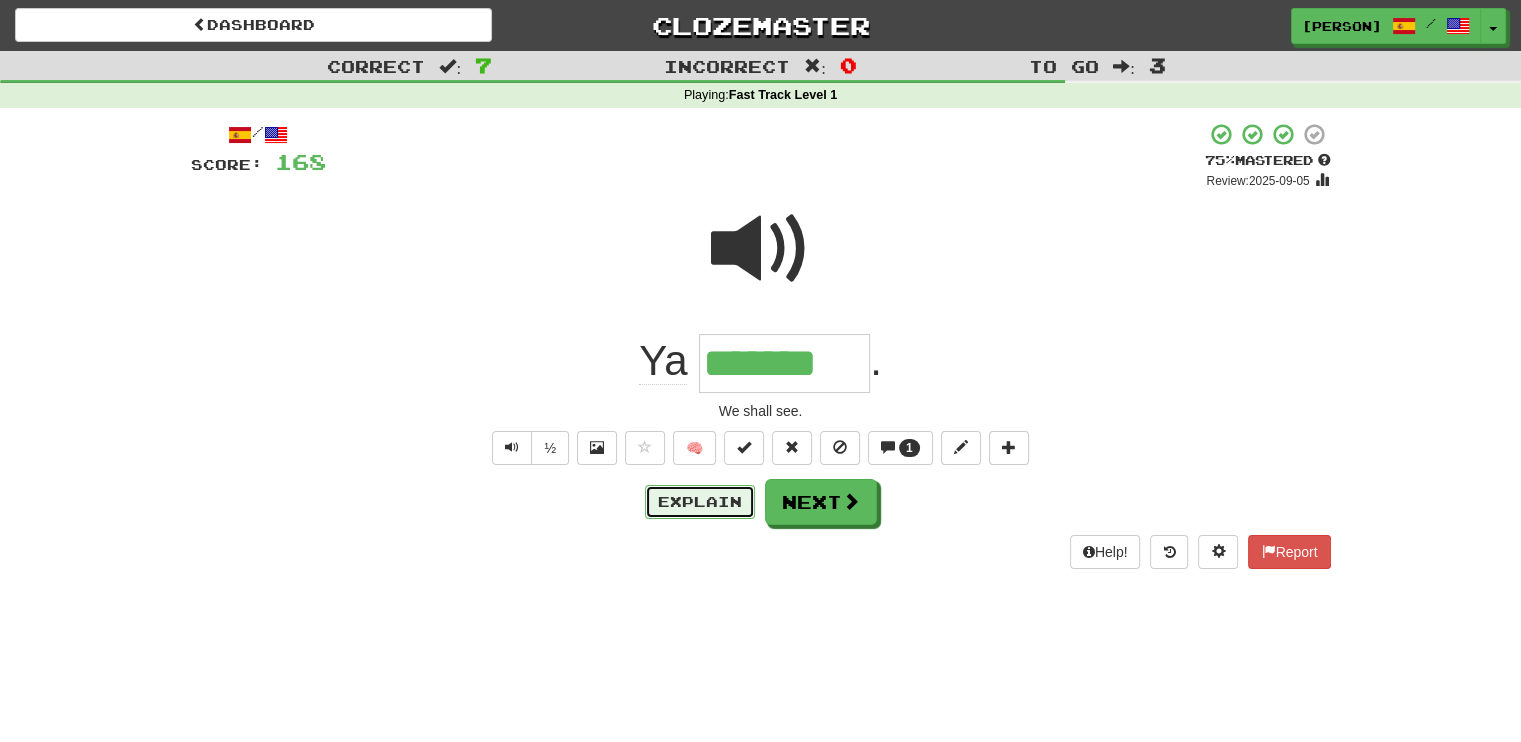 click on "Explain" at bounding box center (700, 502) 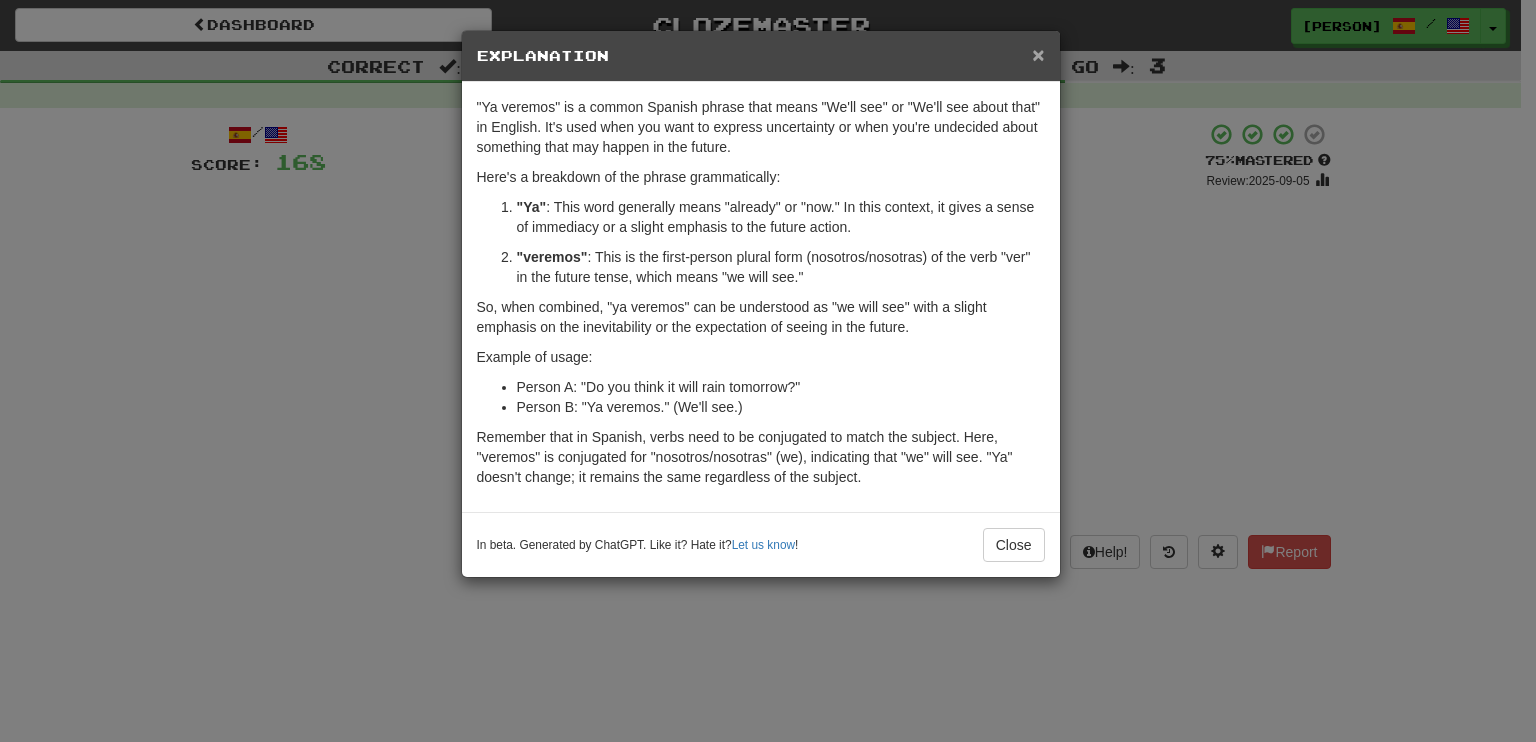 click on "×" at bounding box center (1038, 54) 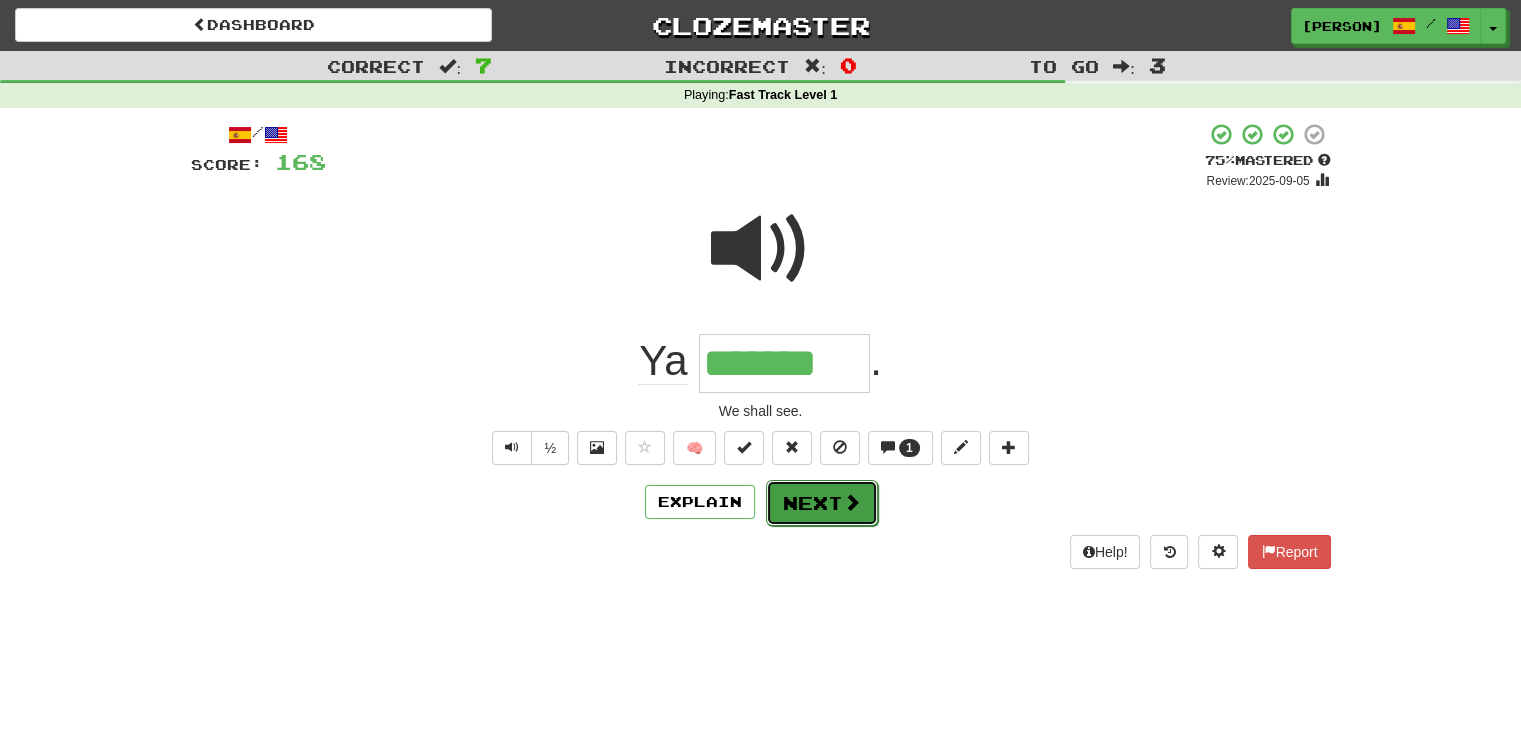 click on "Next" at bounding box center (822, 503) 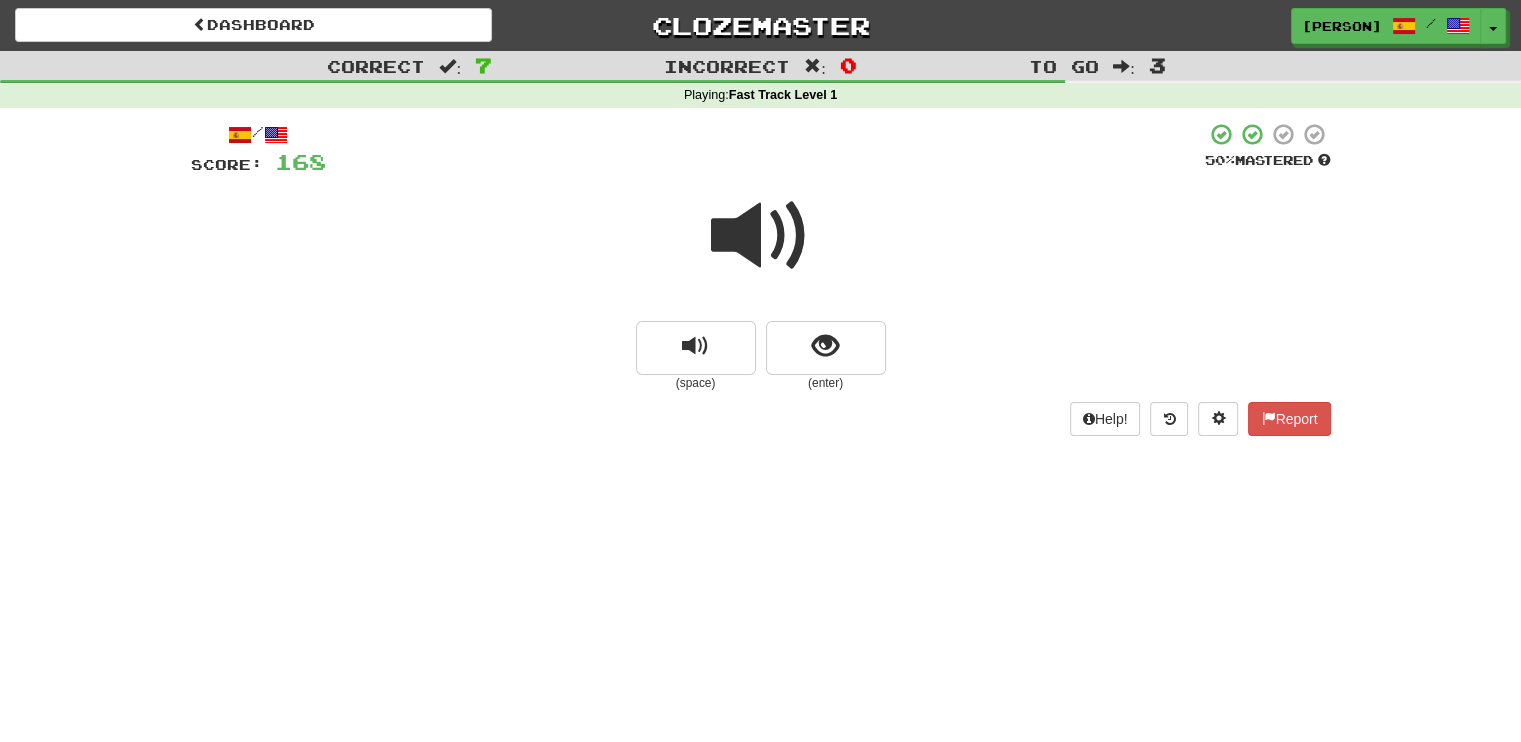 click at bounding box center (761, 236) 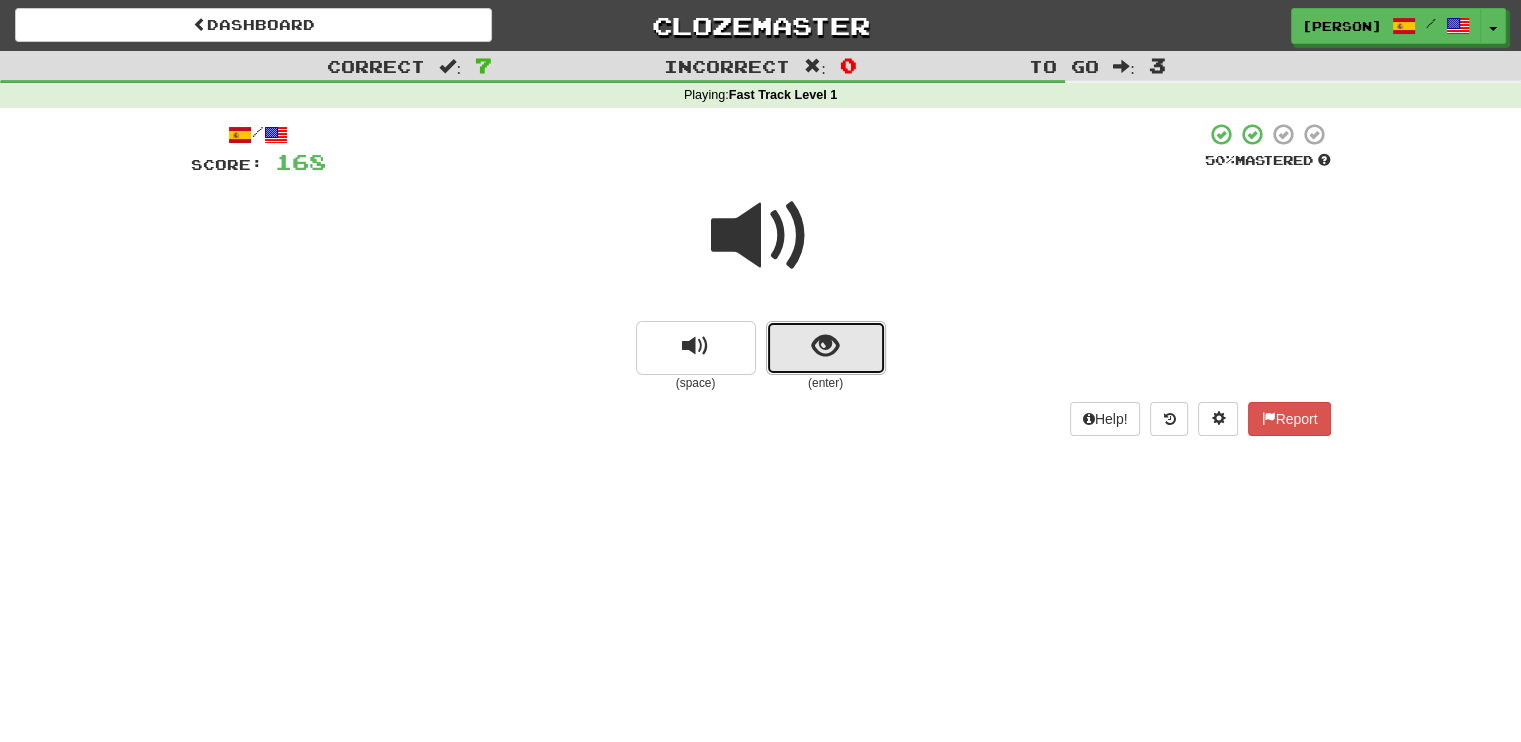 click at bounding box center (825, 346) 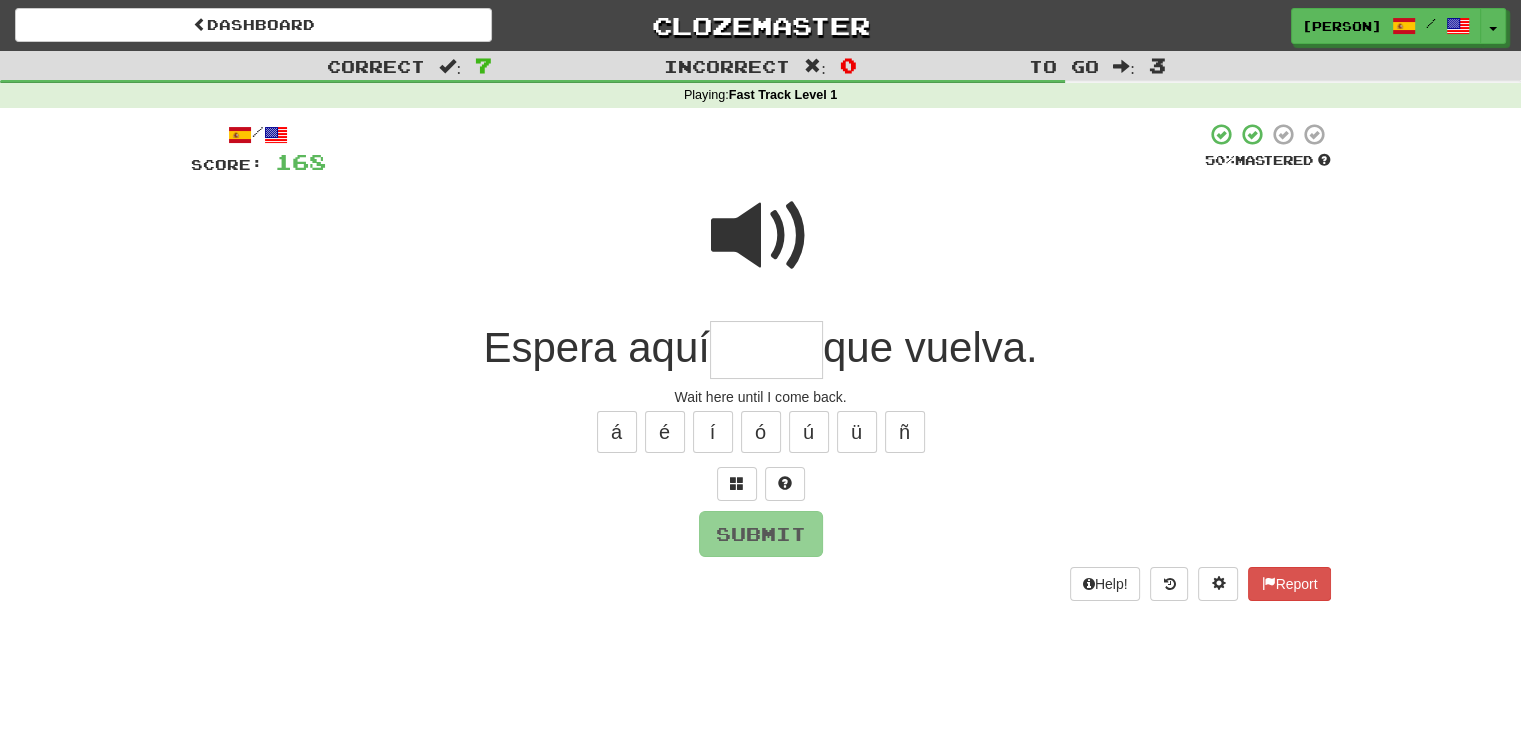 click at bounding box center [766, 350] 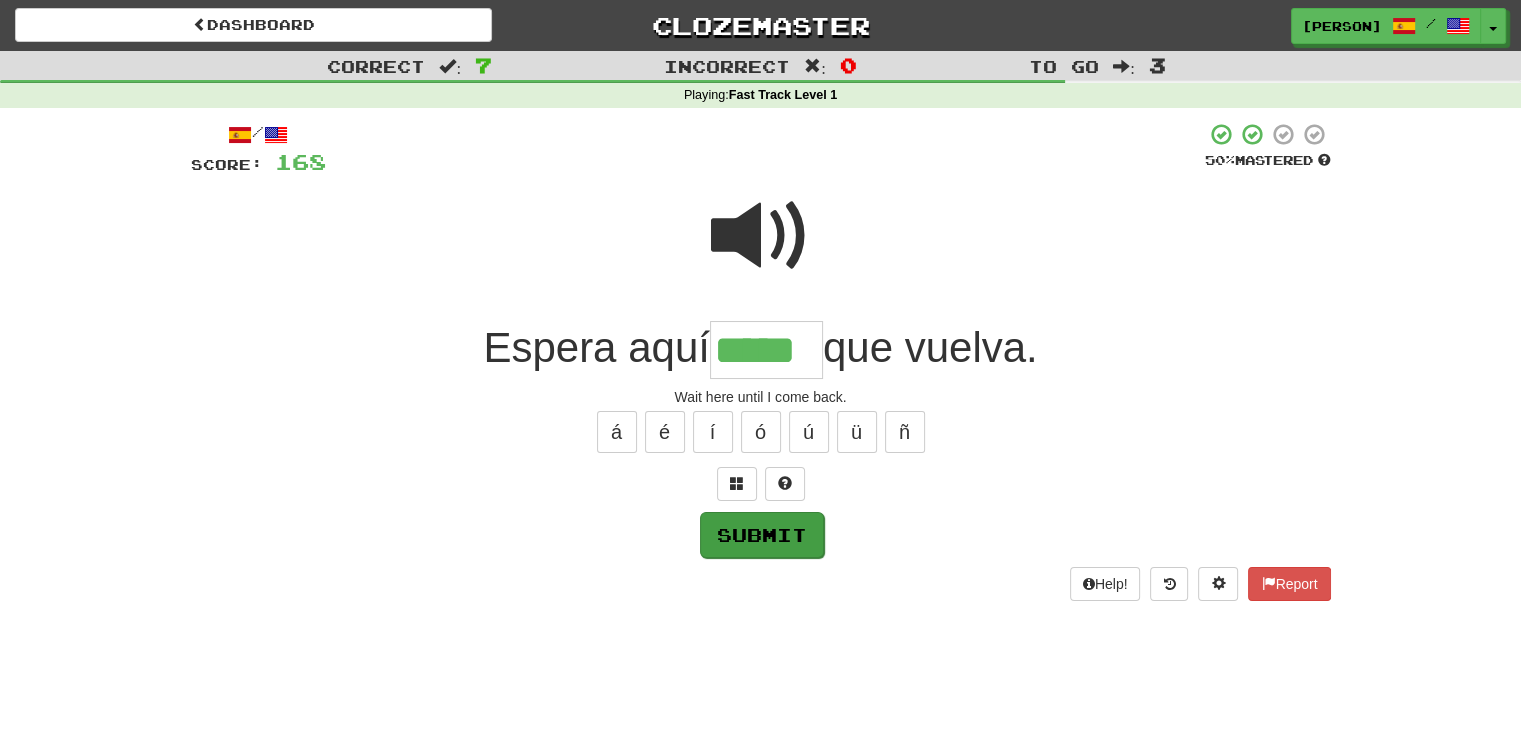 type on "*****" 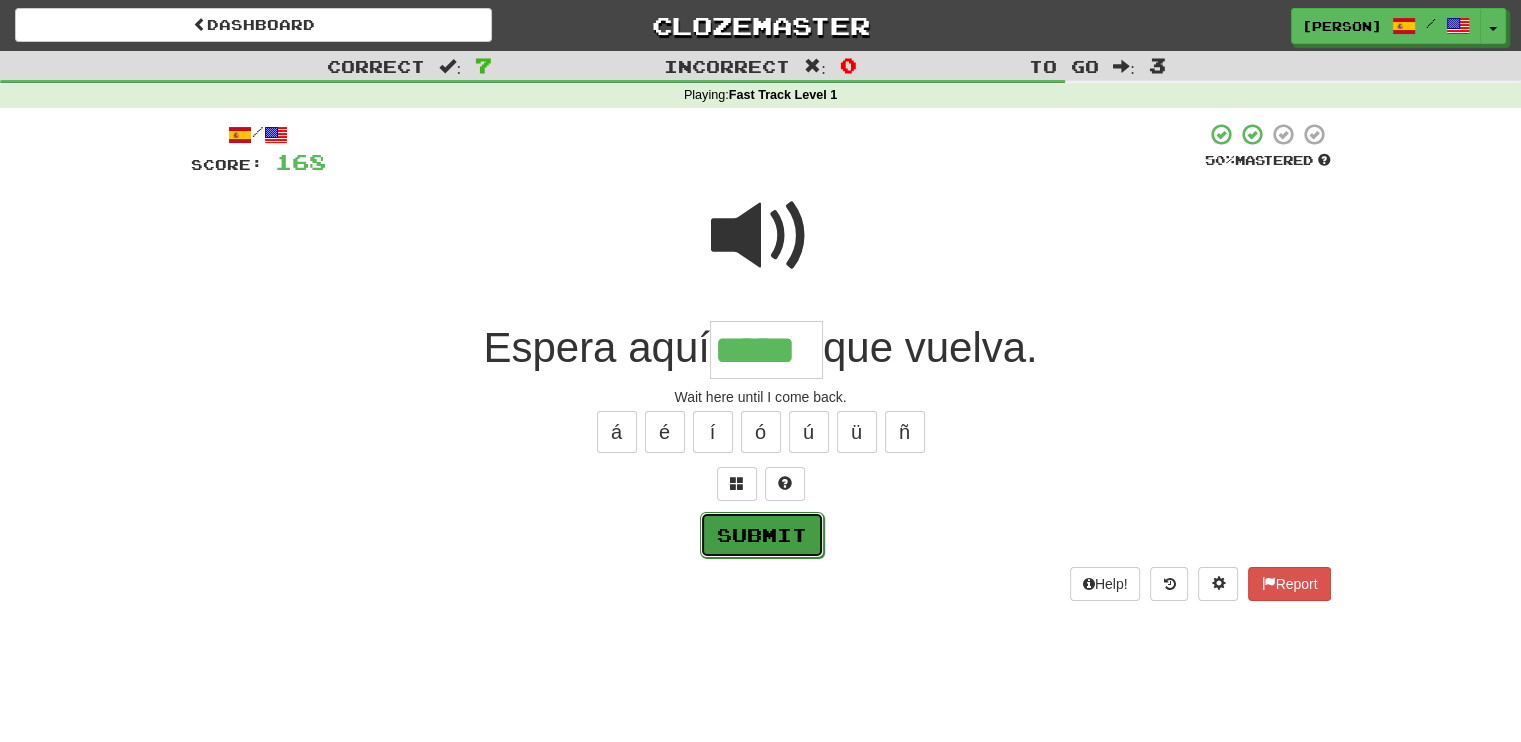 click on "Submit" at bounding box center [762, 535] 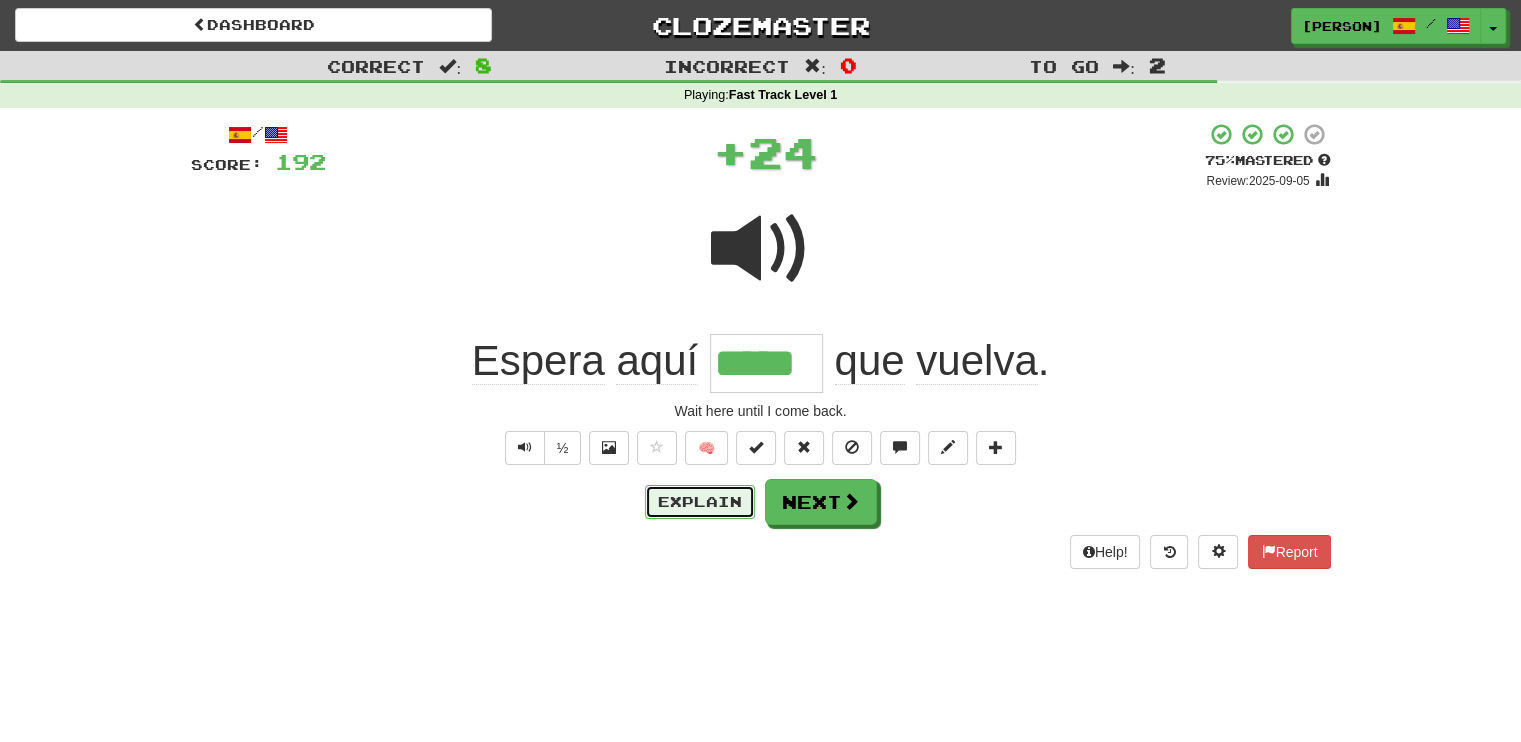 click on "Explain" at bounding box center (700, 502) 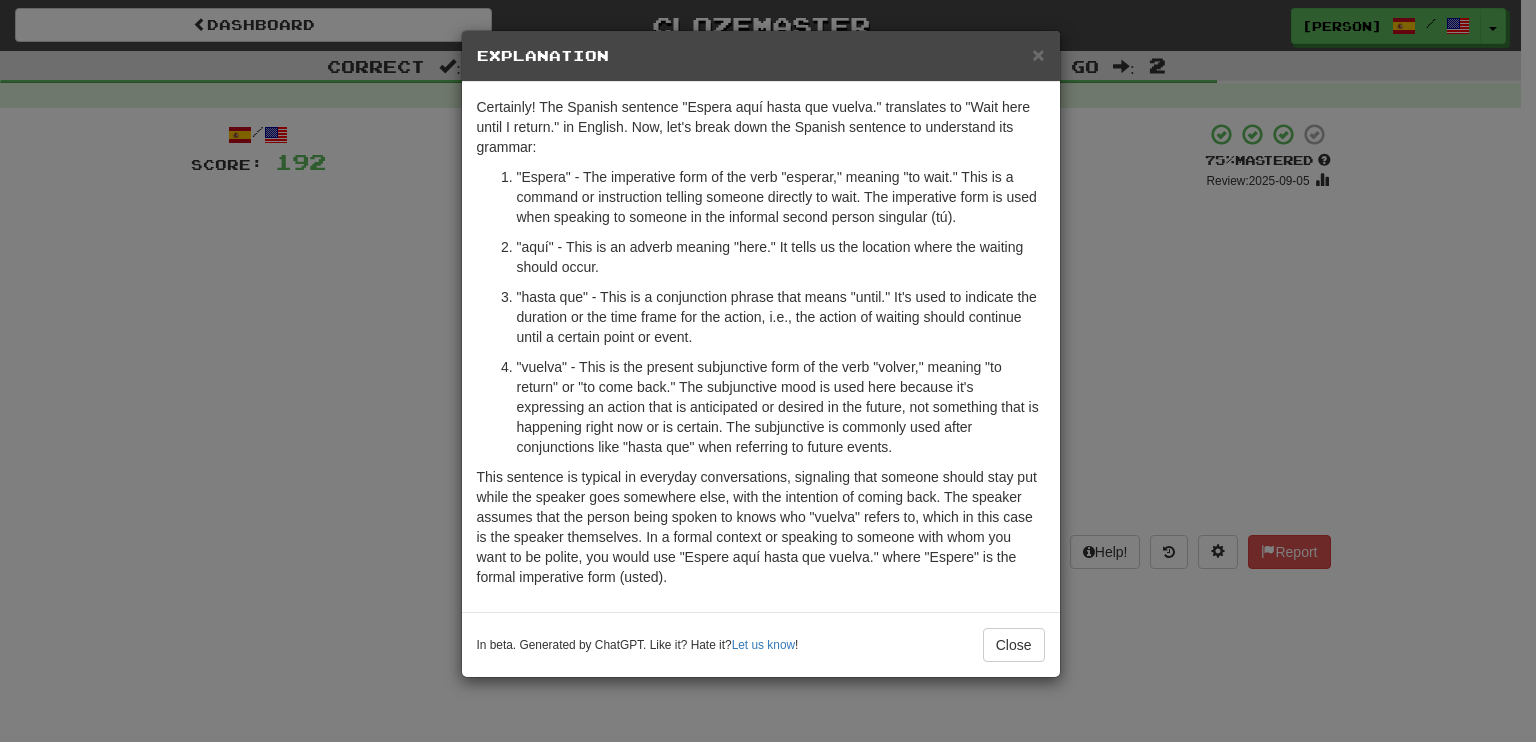 click on ""vuelva" - This is the present subjunctive form of the verb "volver," meaning "to return" or "to come back." The subjunctive mood is used here because it's expressing an action that is anticipated or desired in the future, not something that is happening right now or is certain. The subjunctive is commonly used after conjunctions like "hasta que" when referring to future events." at bounding box center [781, 407] 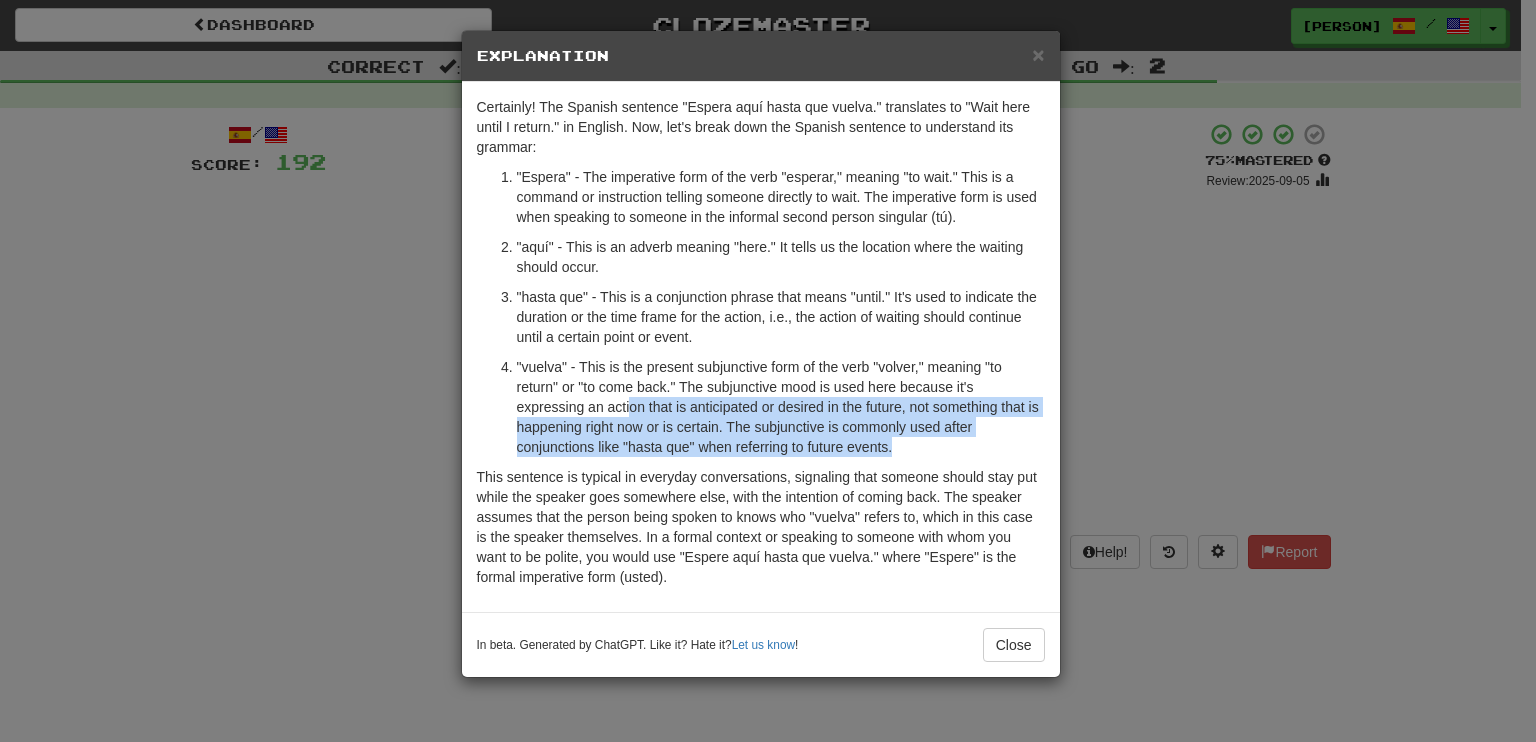 drag, startPoint x: 629, startPoint y: 403, endPoint x: 920, endPoint y: 451, distance: 294.9322 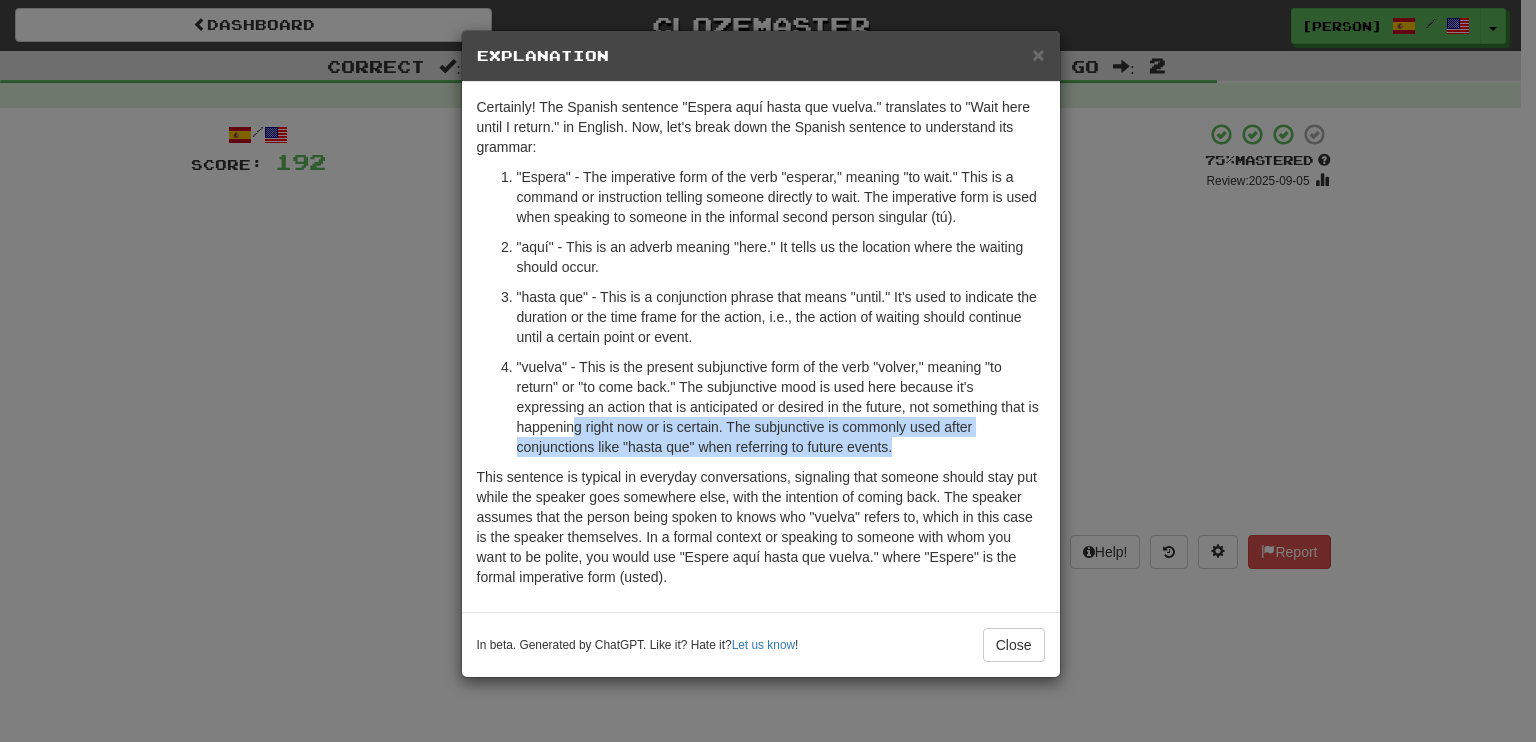 drag, startPoint x: 573, startPoint y: 428, endPoint x: 974, endPoint y: 443, distance: 401.28046 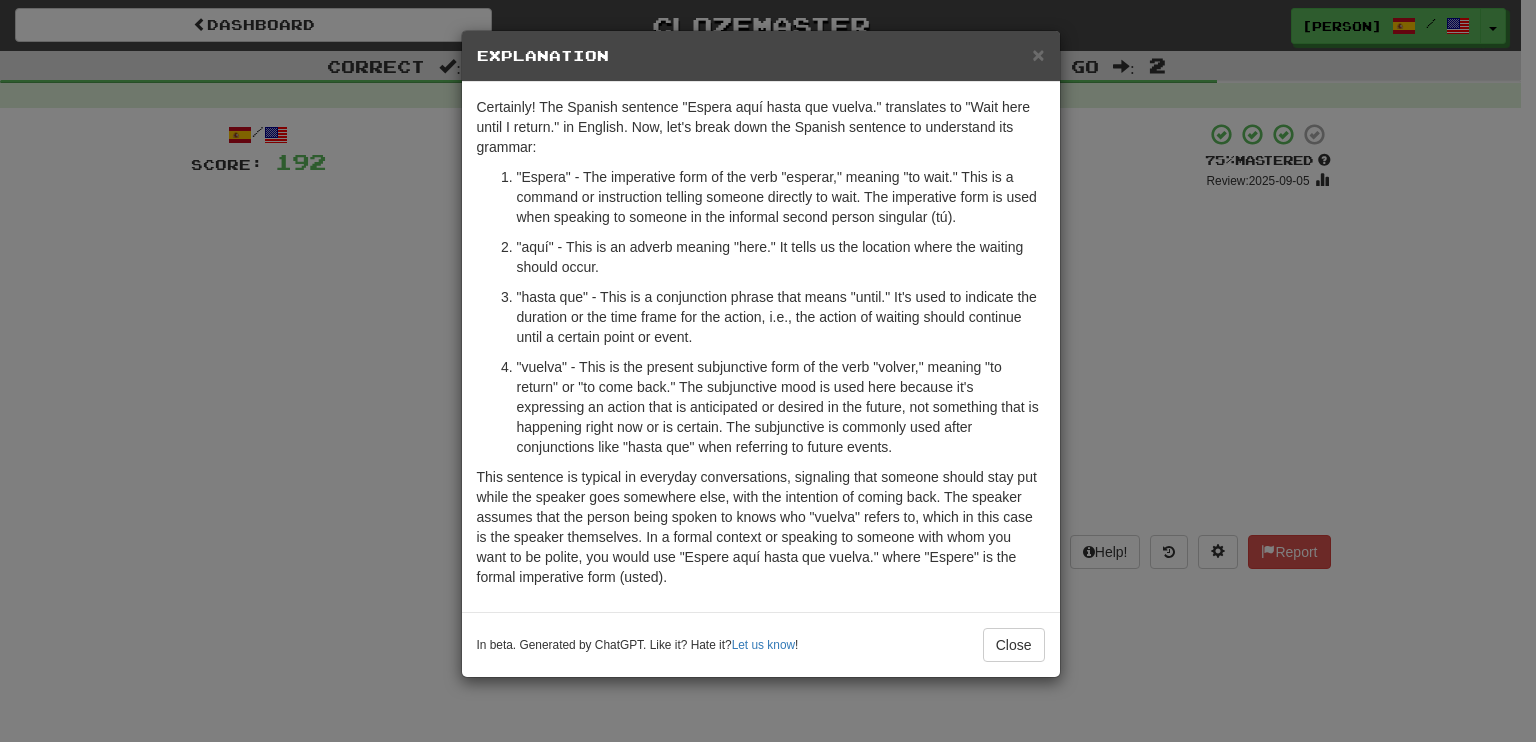 click on ""hasta que" - This is a conjunction phrase that means "until." It's used to indicate the duration or the time frame for the action, i.e., the action of waiting should continue until a certain point or event." at bounding box center (781, 317) 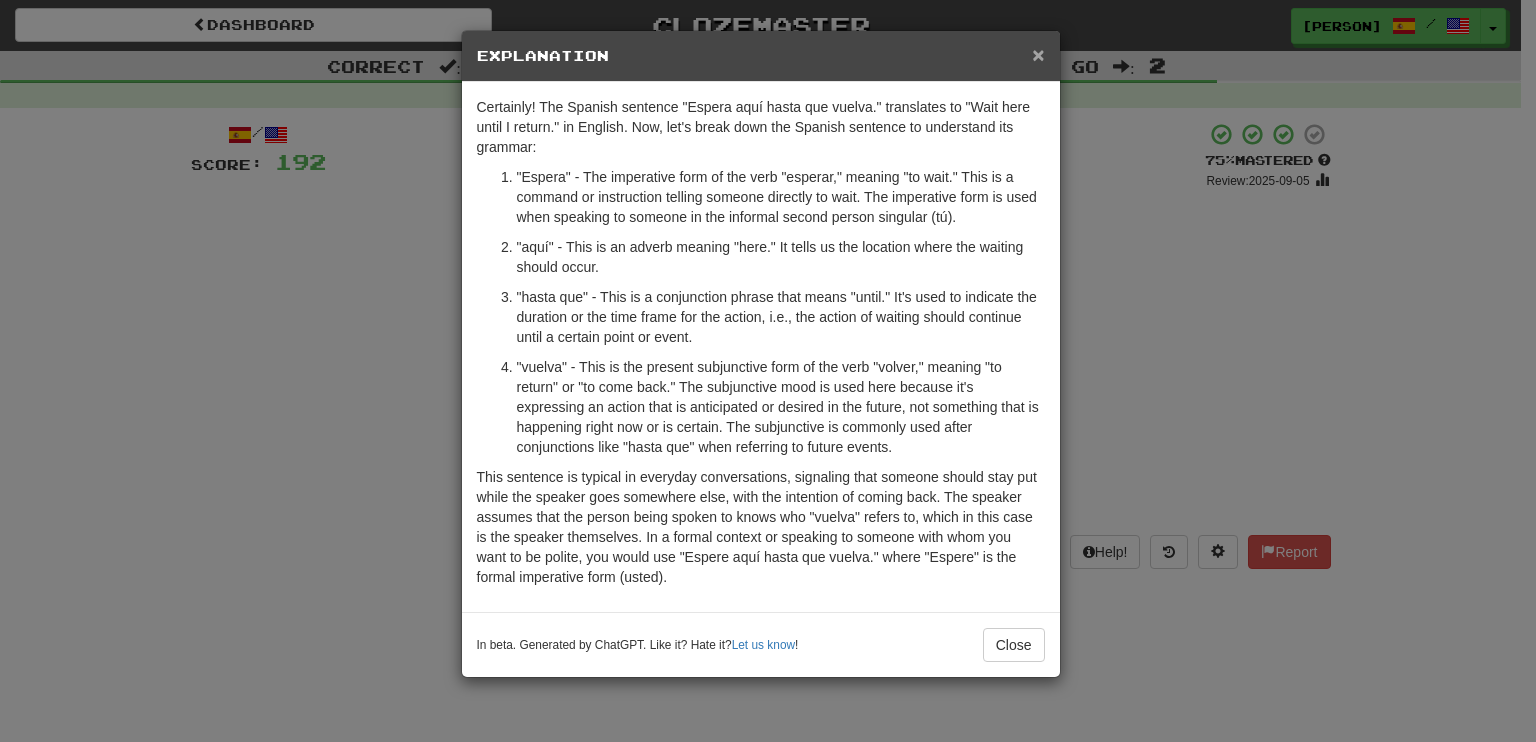 click on "×" at bounding box center (1038, 54) 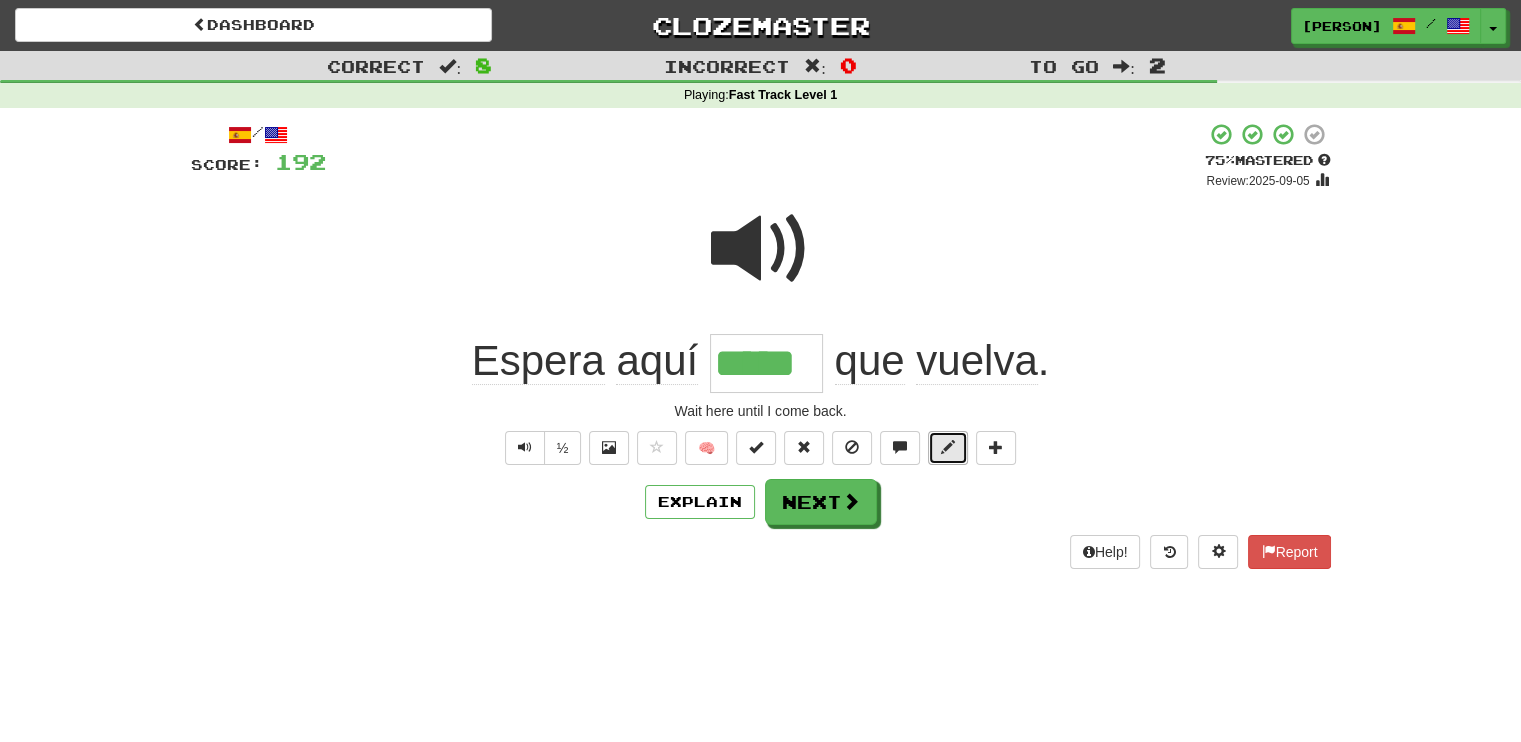 click at bounding box center (948, 448) 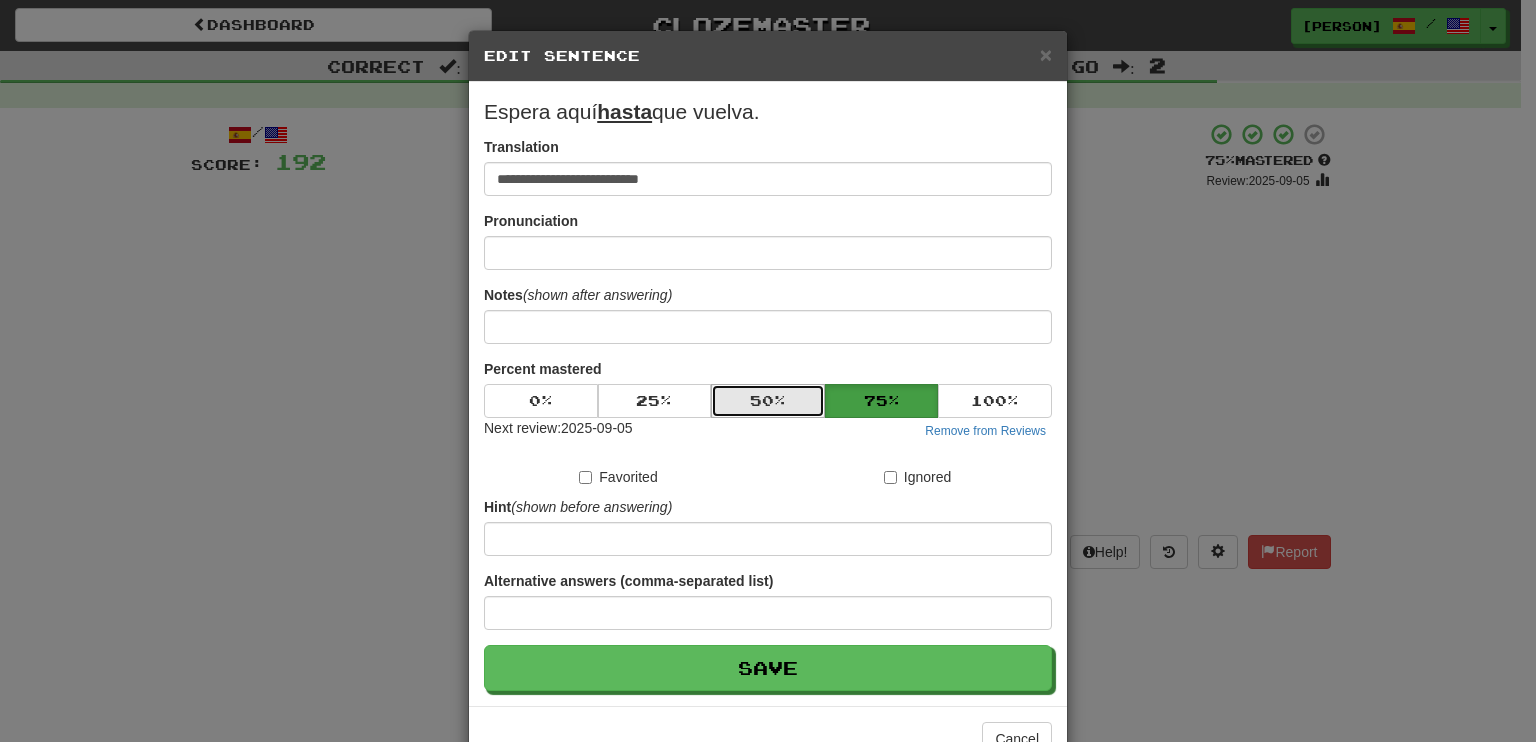 click on "50 %" at bounding box center [768, 401] 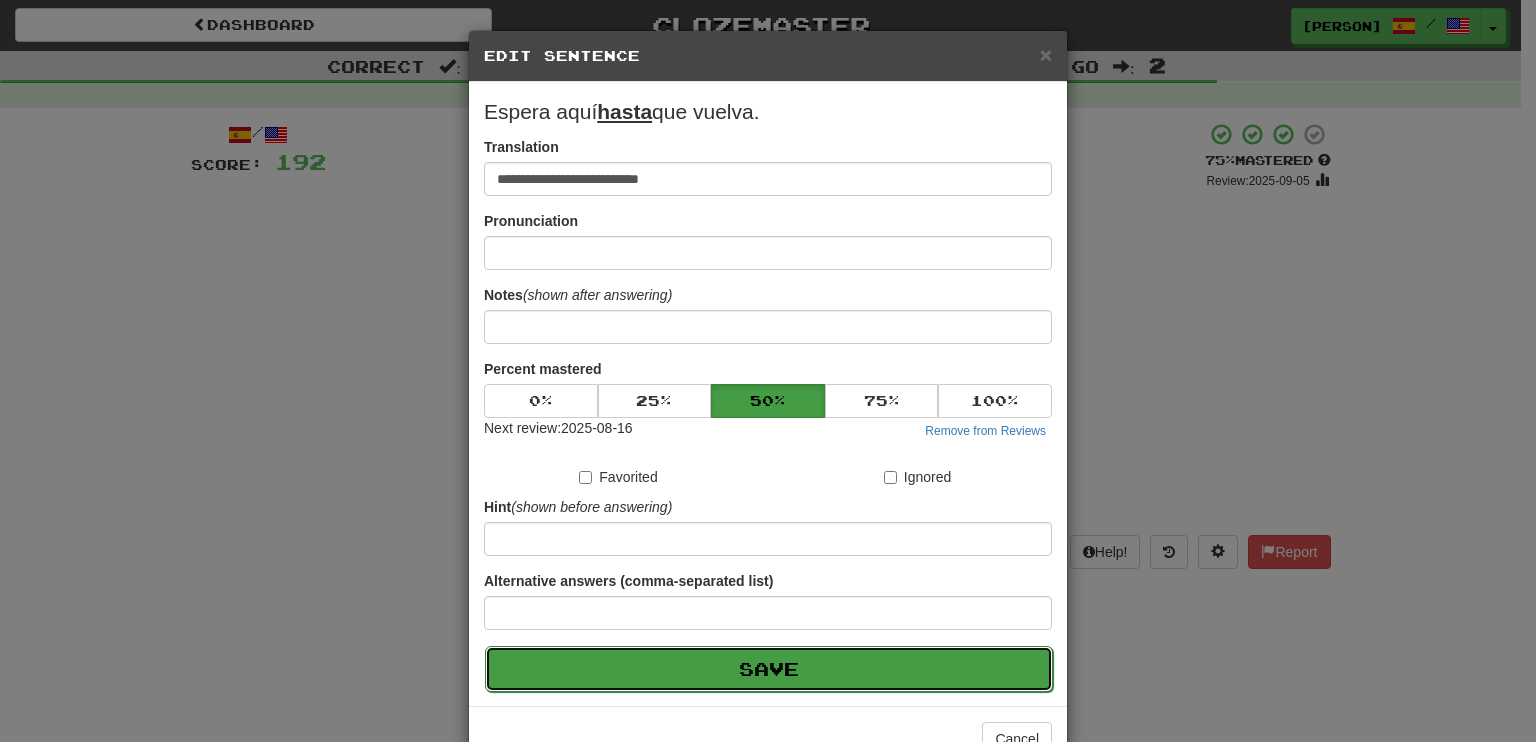 click on "Save" at bounding box center (769, 669) 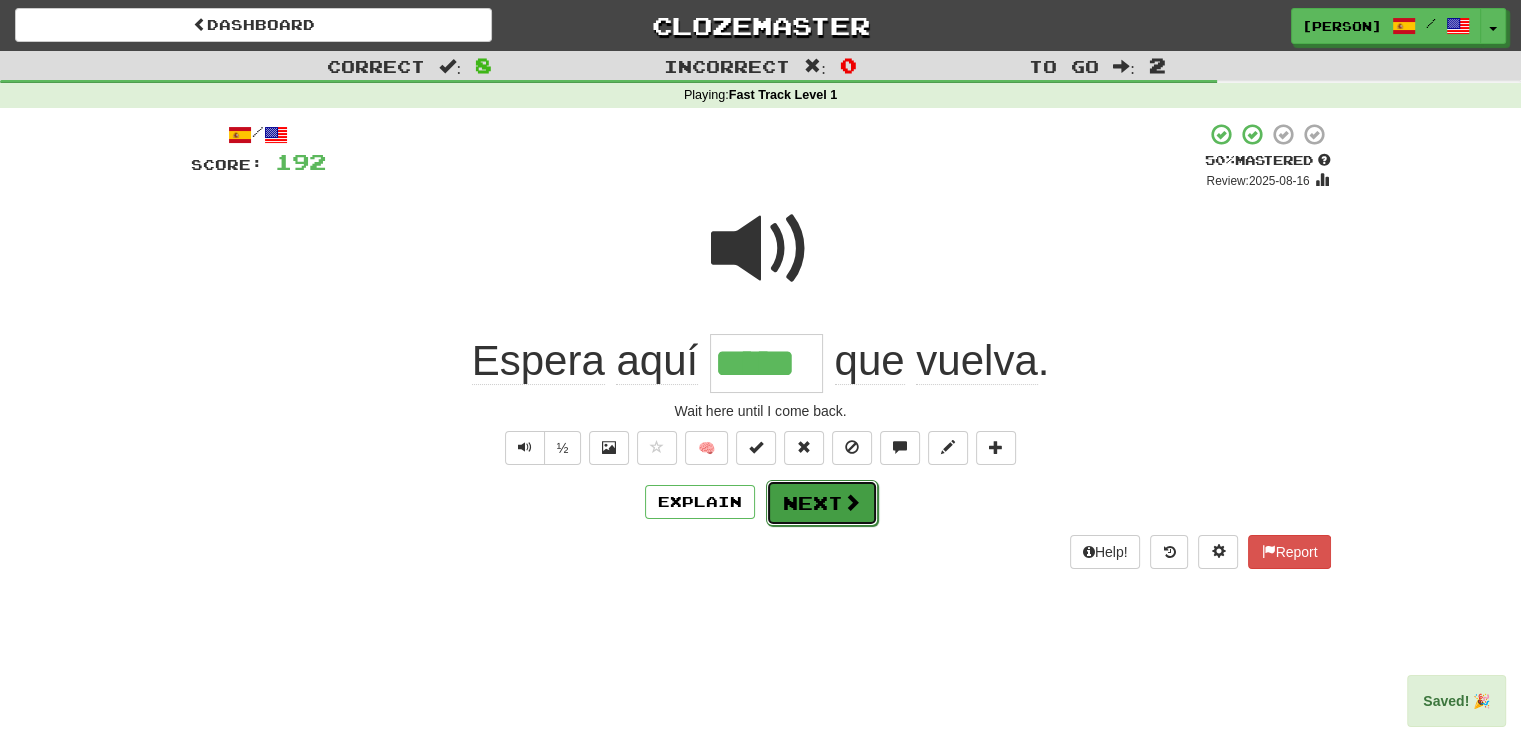 click at bounding box center [852, 502] 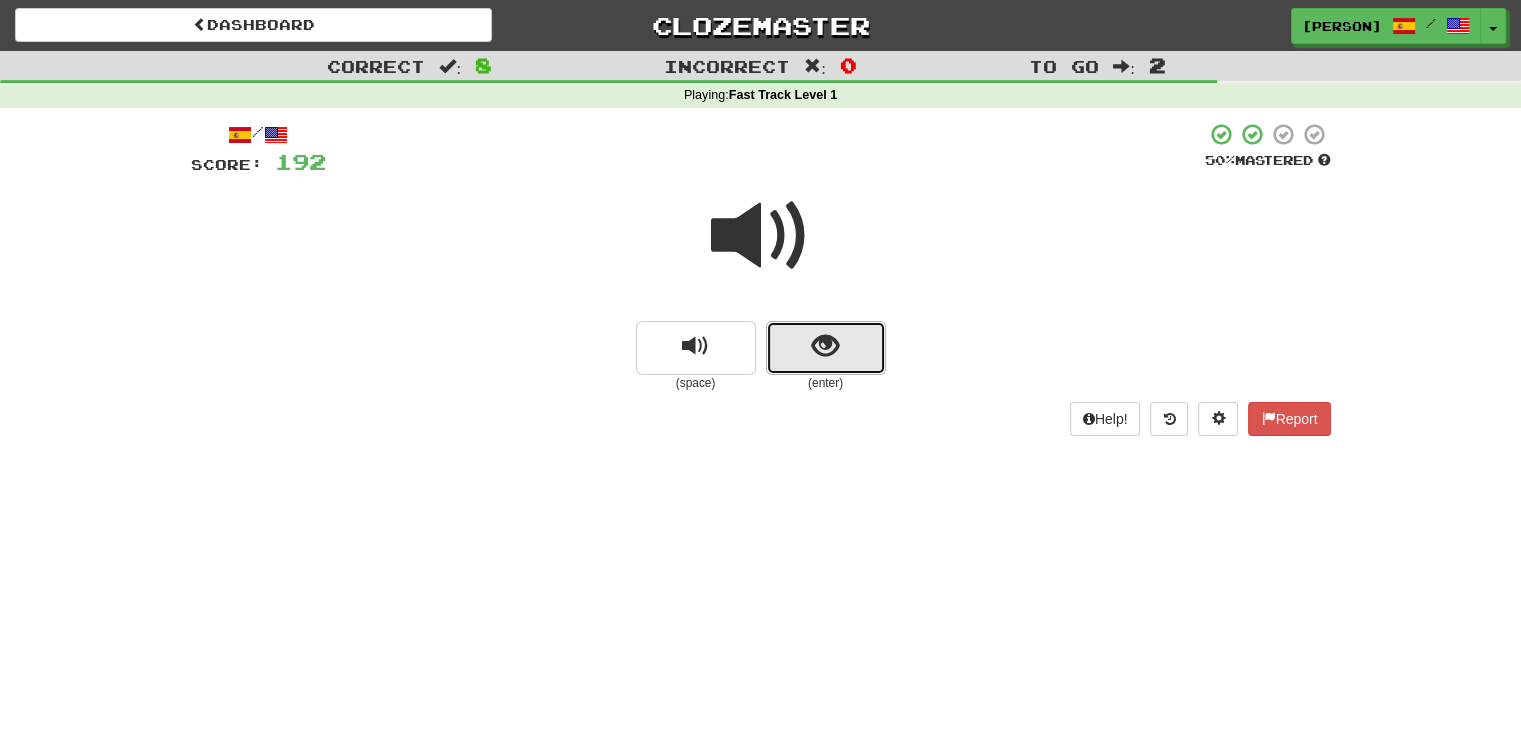 click at bounding box center (826, 348) 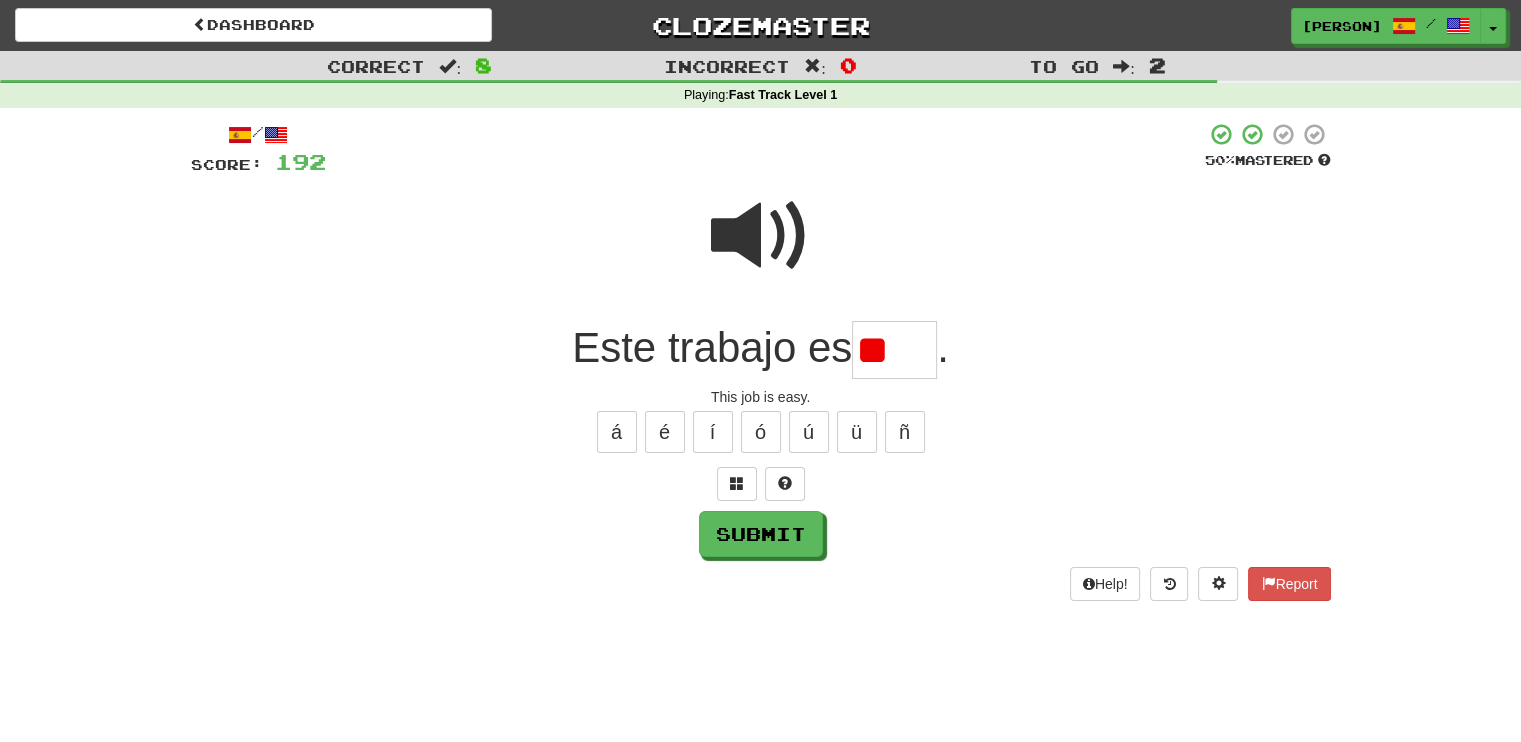 type on "*" 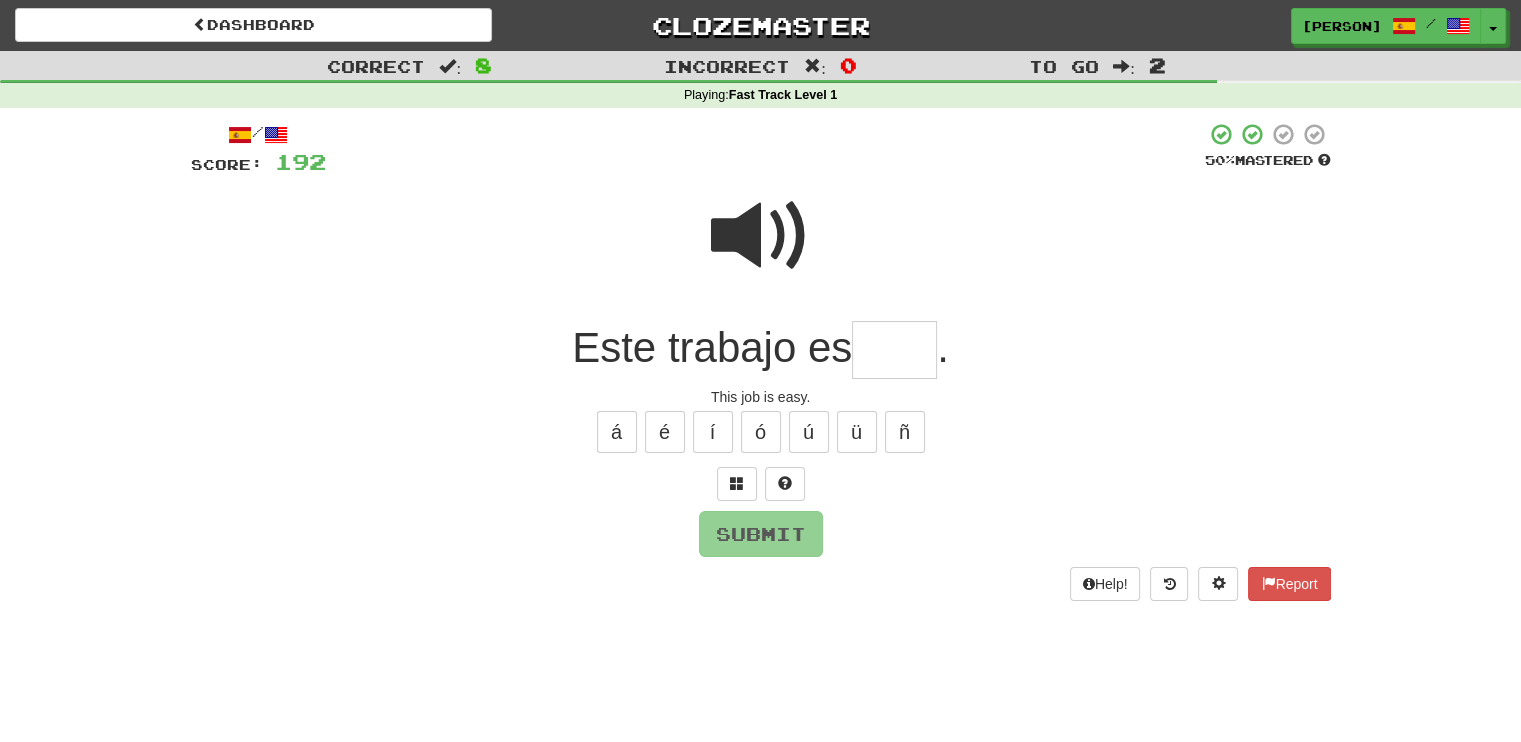 type on "*" 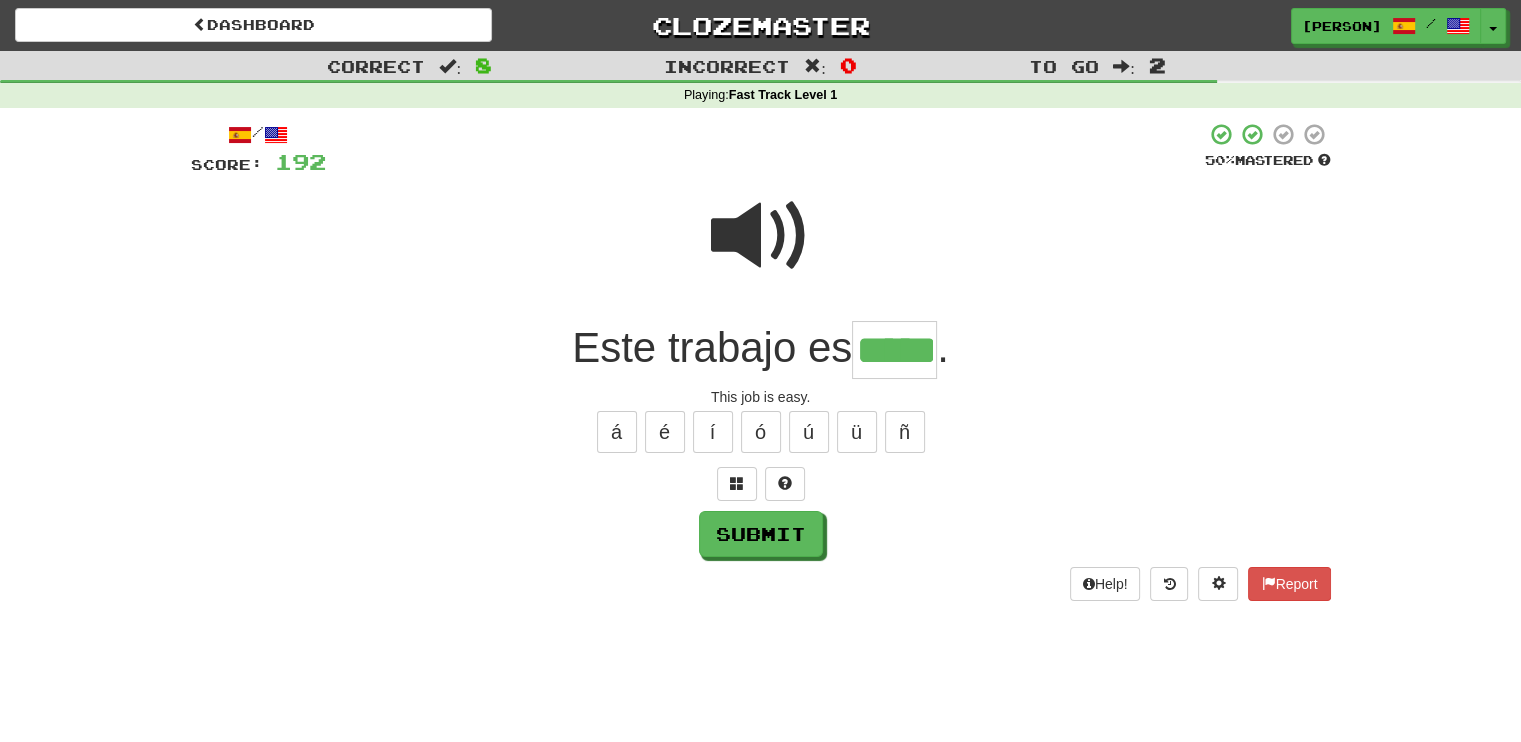 type on "*****" 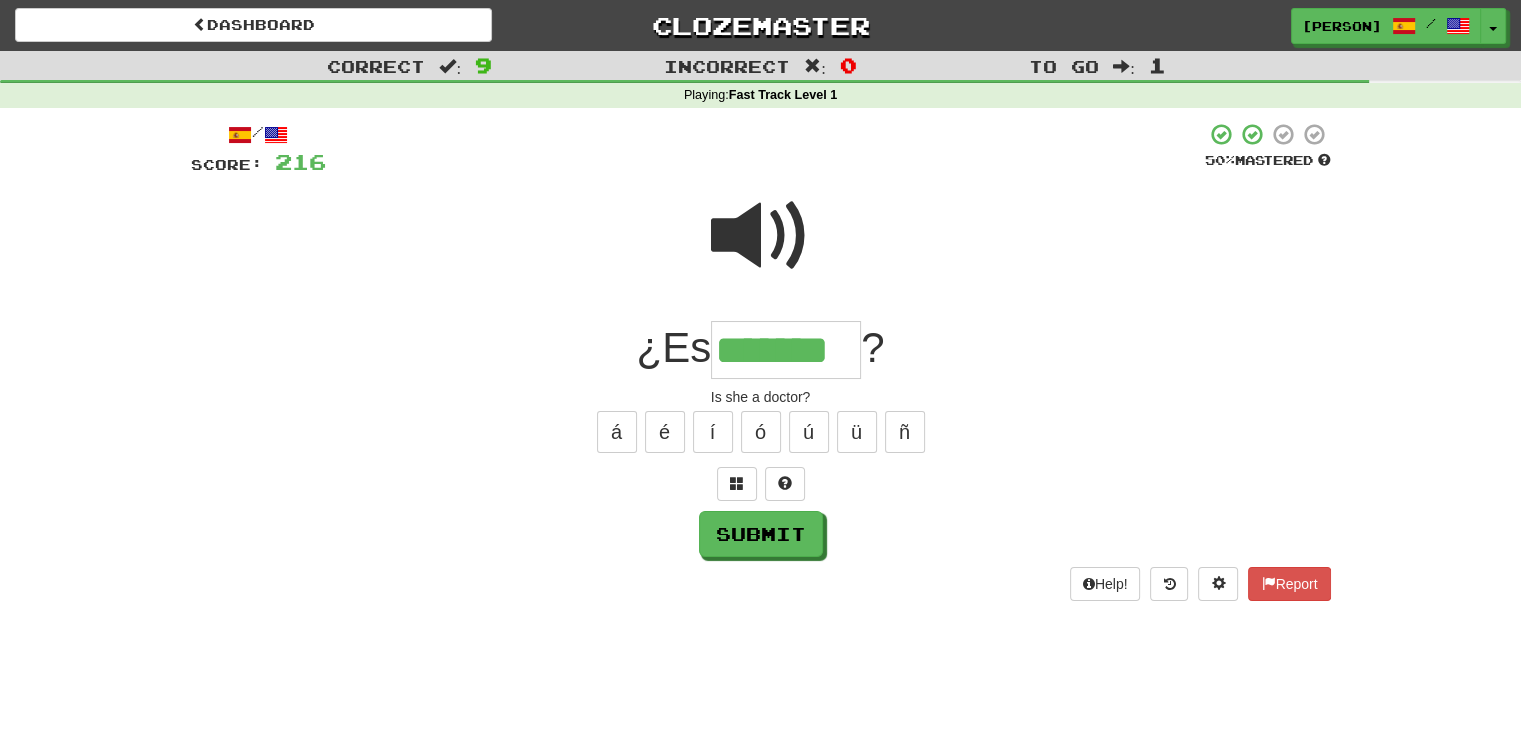 type on "*******" 